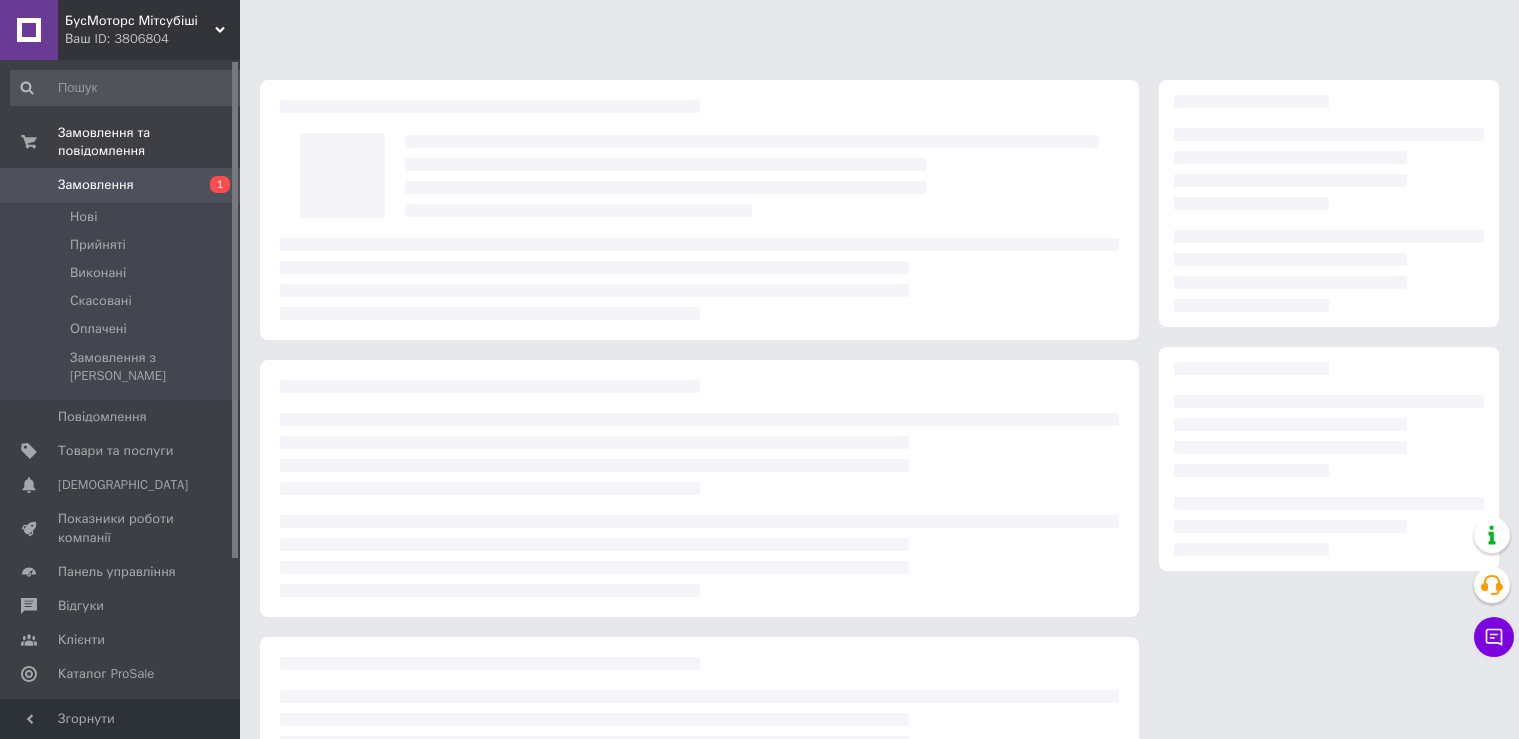 scroll, scrollTop: 0, scrollLeft: 0, axis: both 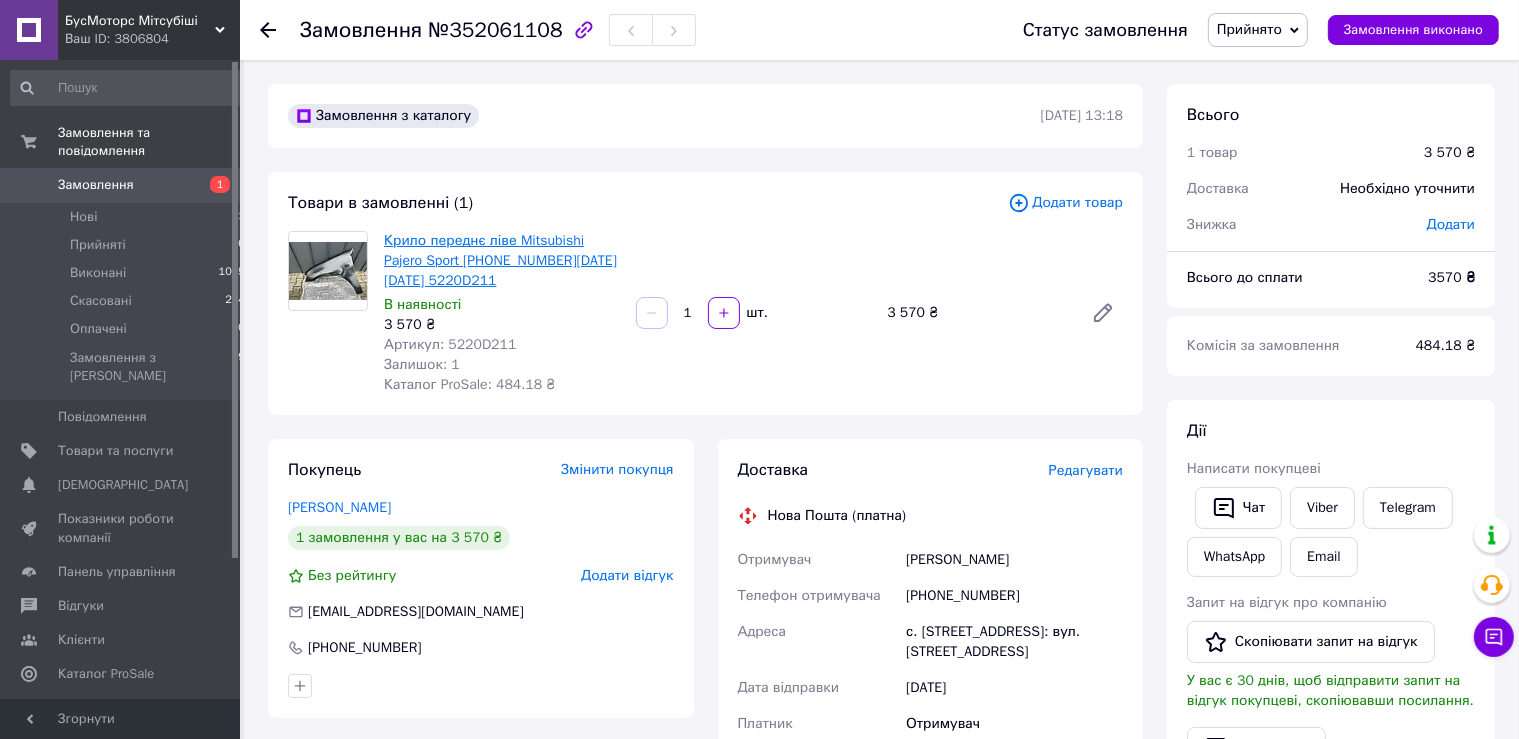 click on "Крило переднє ліве Mitsubishi Pajero Sport [PHONE_NUMBER][DATE][DATE] 5220D211" at bounding box center [500, 260] 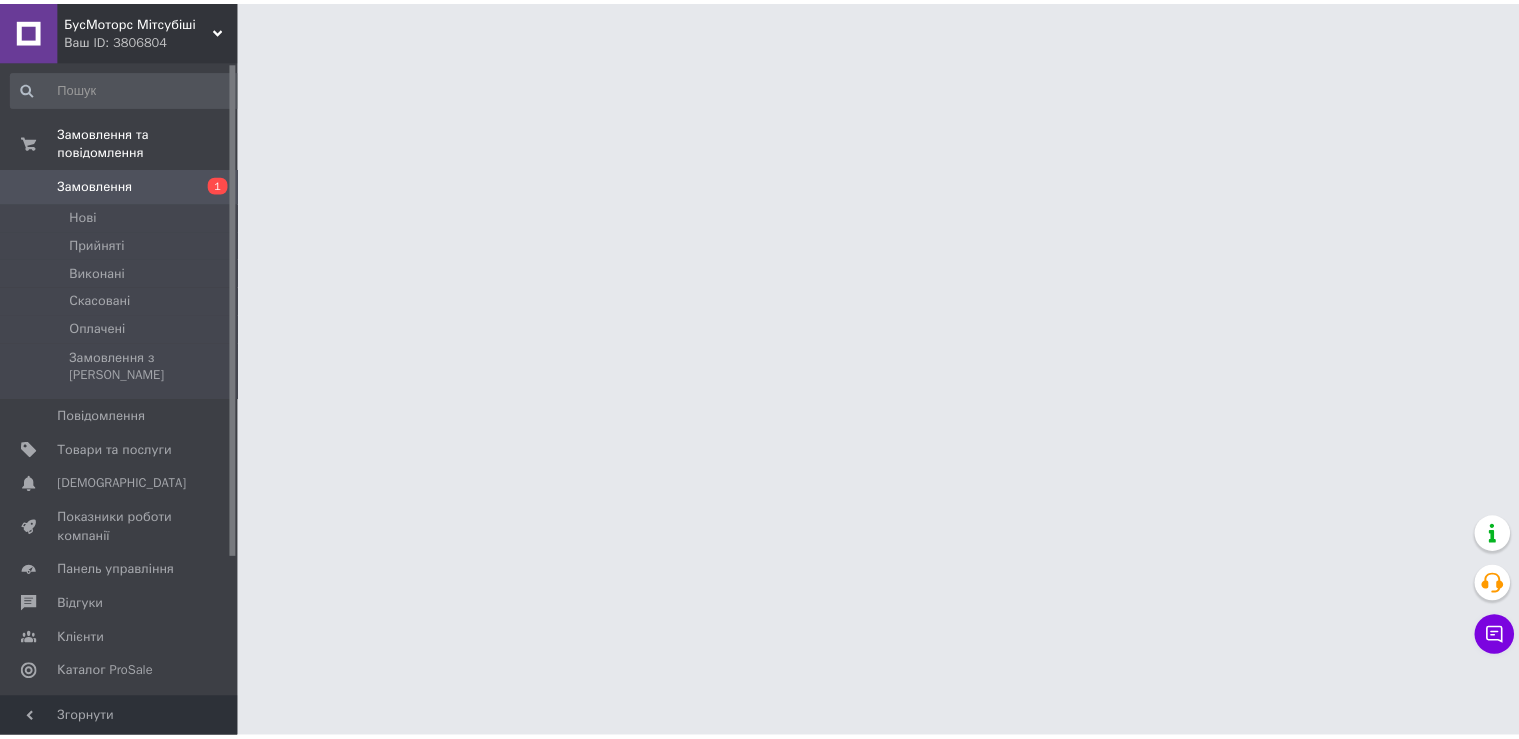 scroll, scrollTop: 0, scrollLeft: 0, axis: both 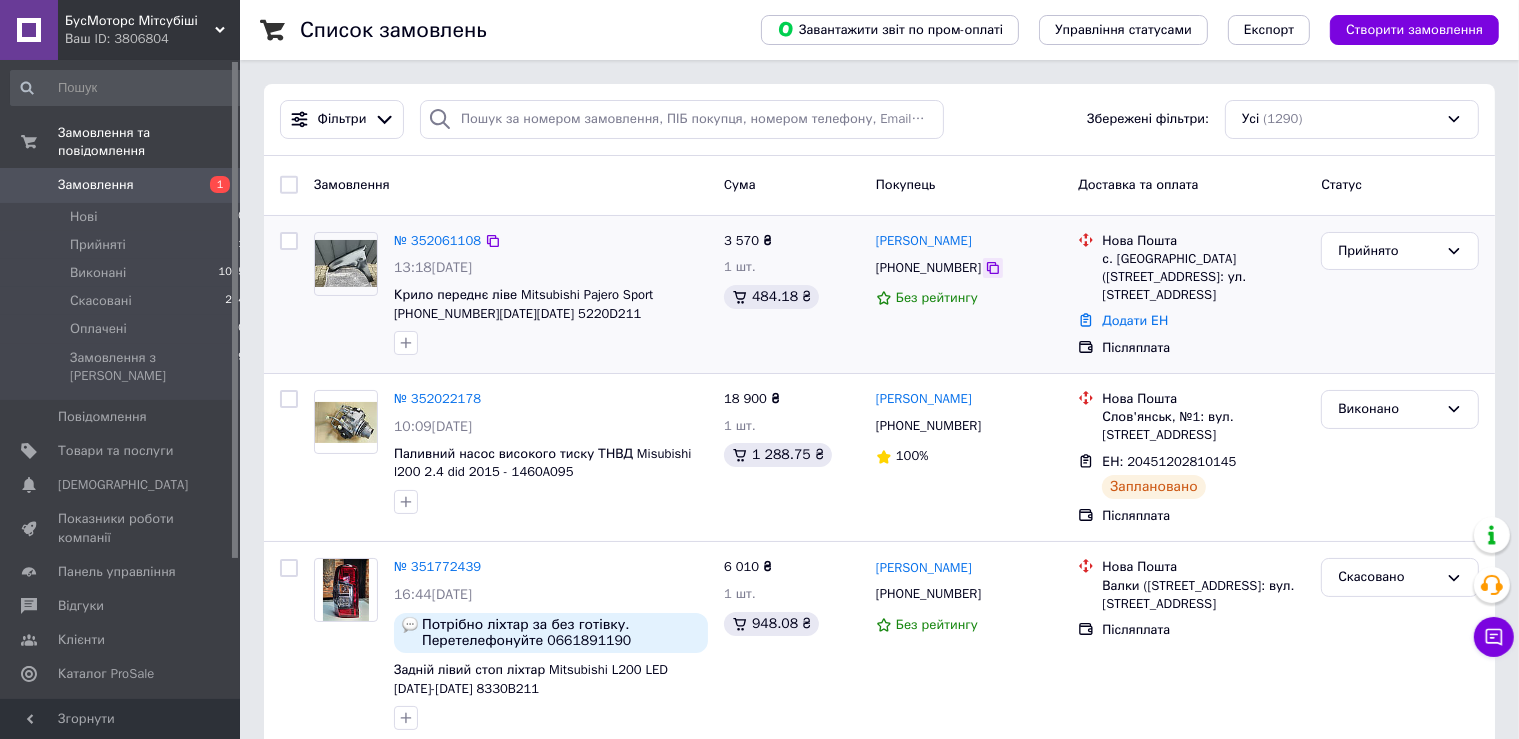 click 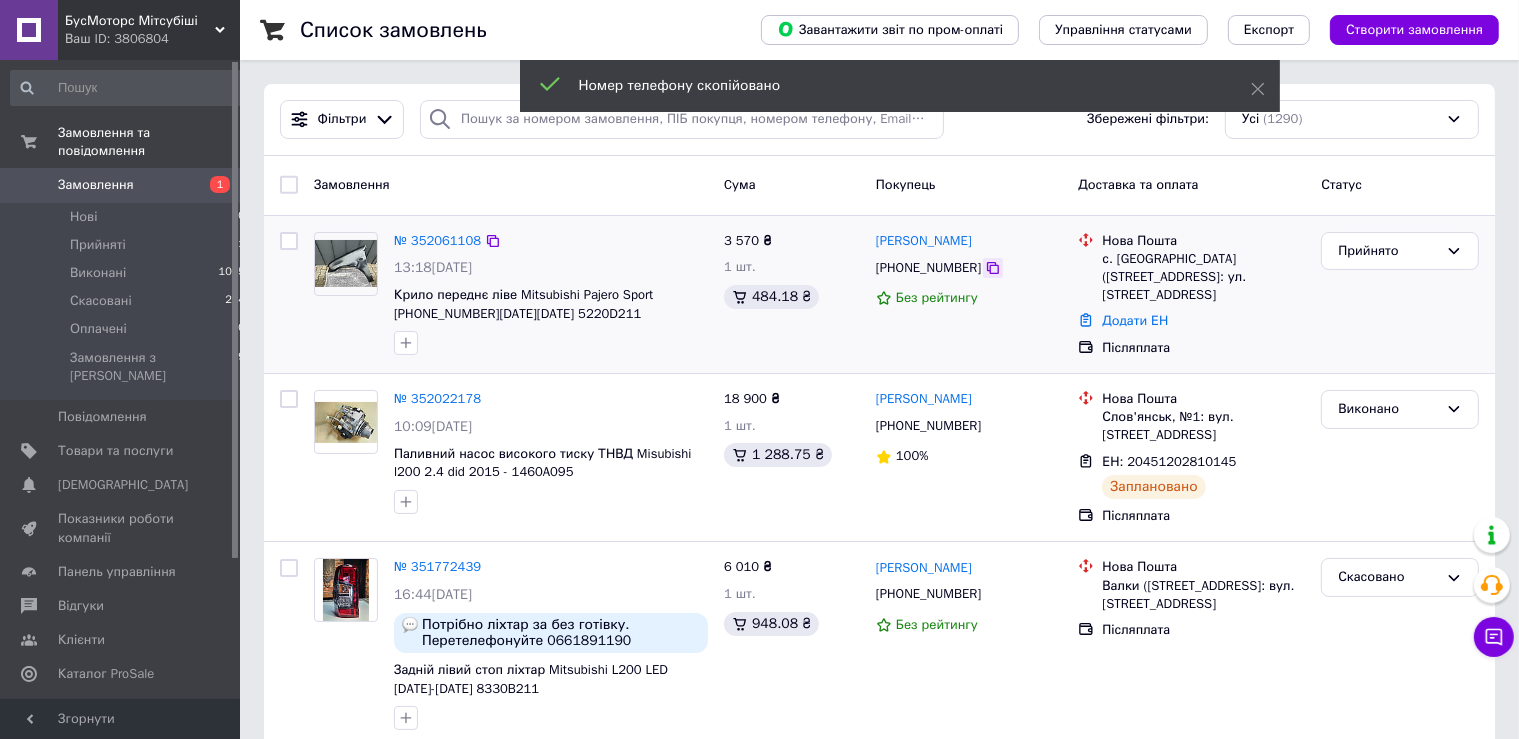 click 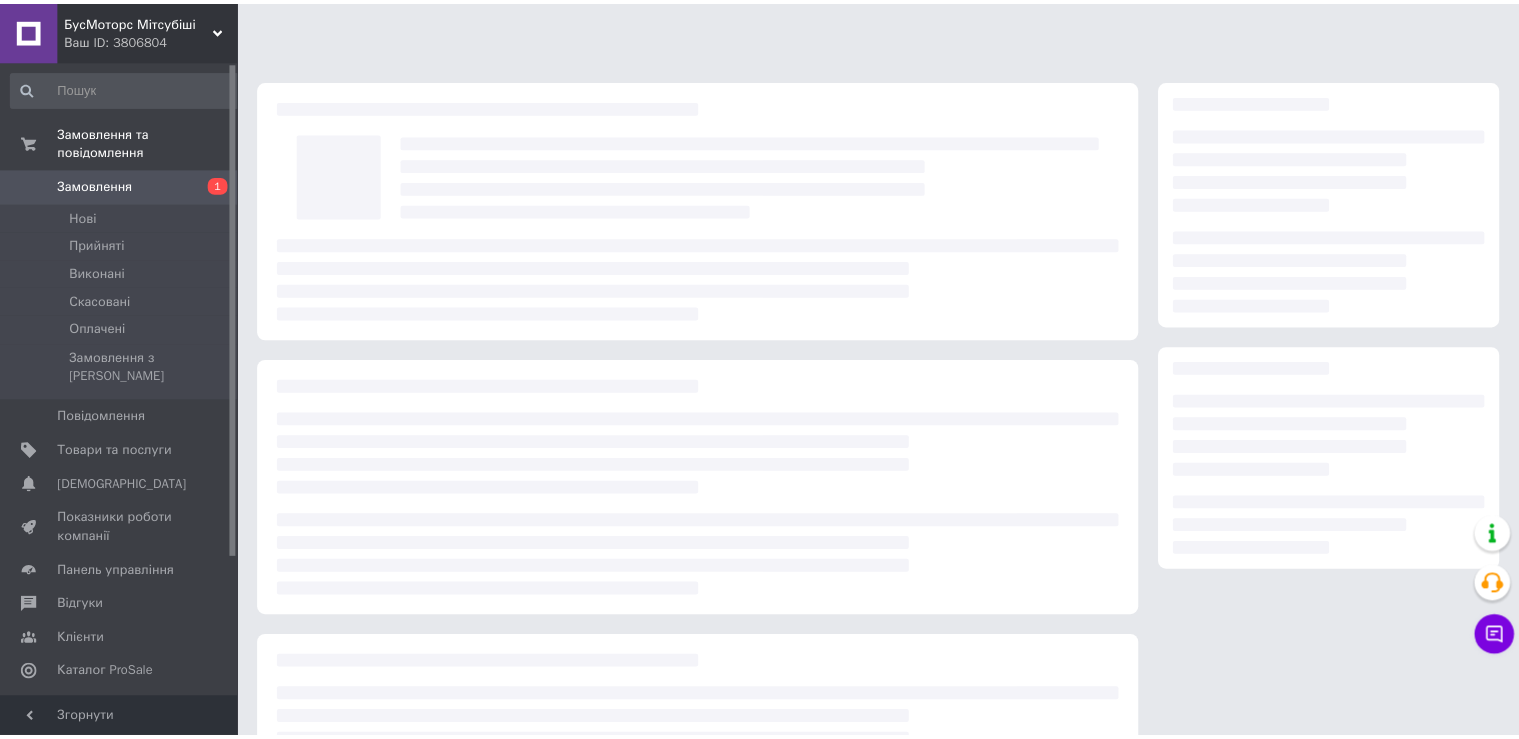 scroll, scrollTop: 0, scrollLeft: 0, axis: both 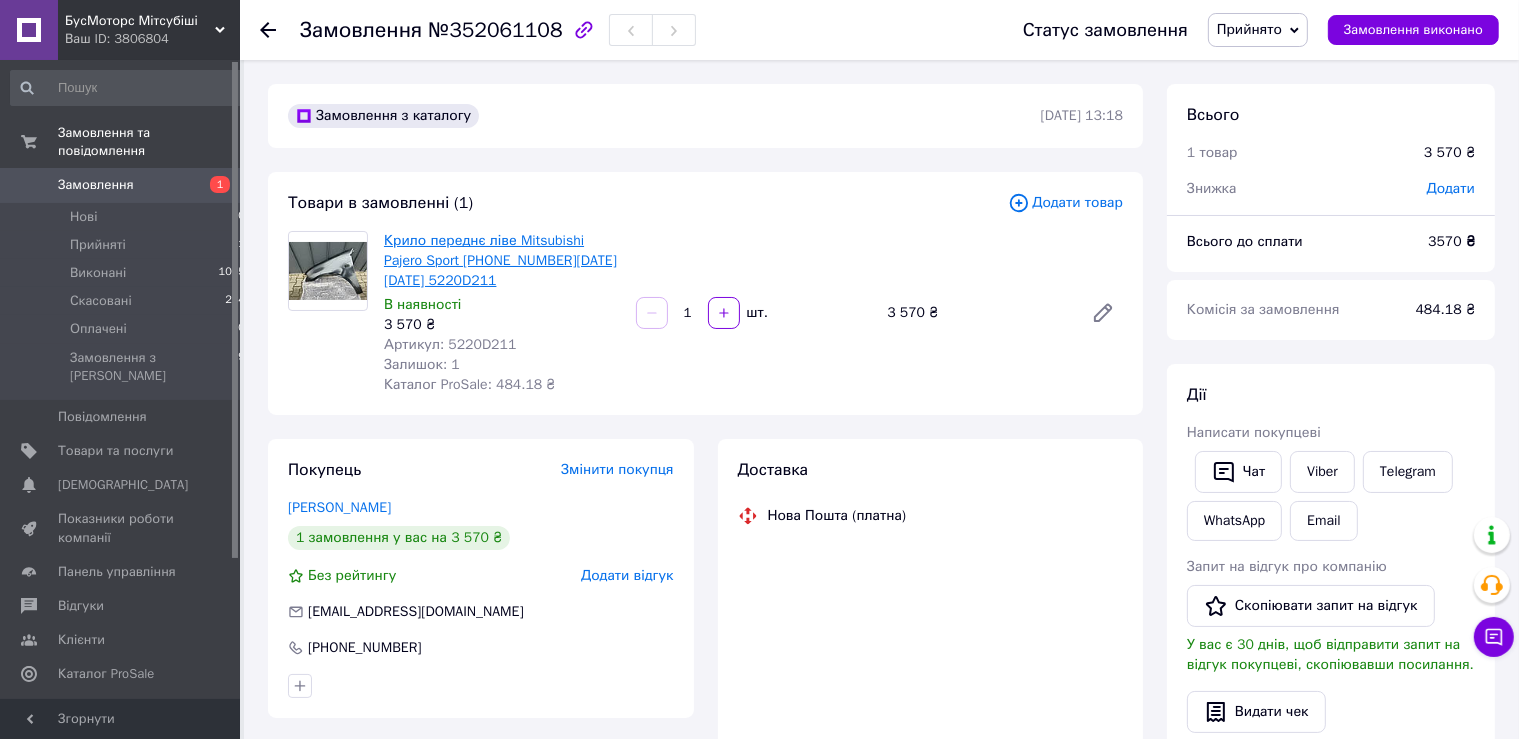 click on "Крило переднє ліве Mitsubishi Pajero Sport [PHONE_NUMBER][DATE][DATE] 5220D211" at bounding box center [502, 261] 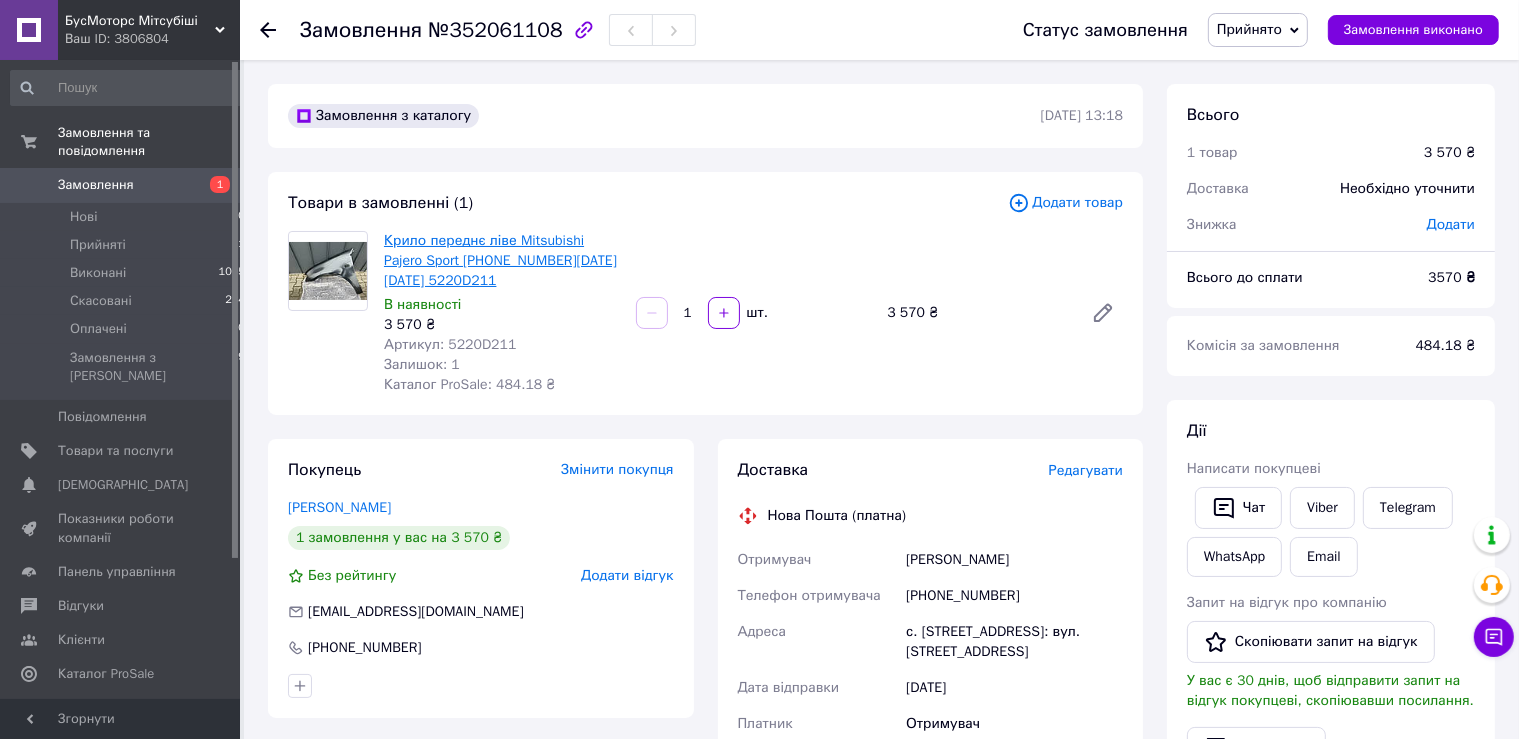 click on "Крило переднє ліве Mitsubishi Pajero Sport [PHONE_NUMBER][DATE][DATE] 5220D211" at bounding box center [500, 260] 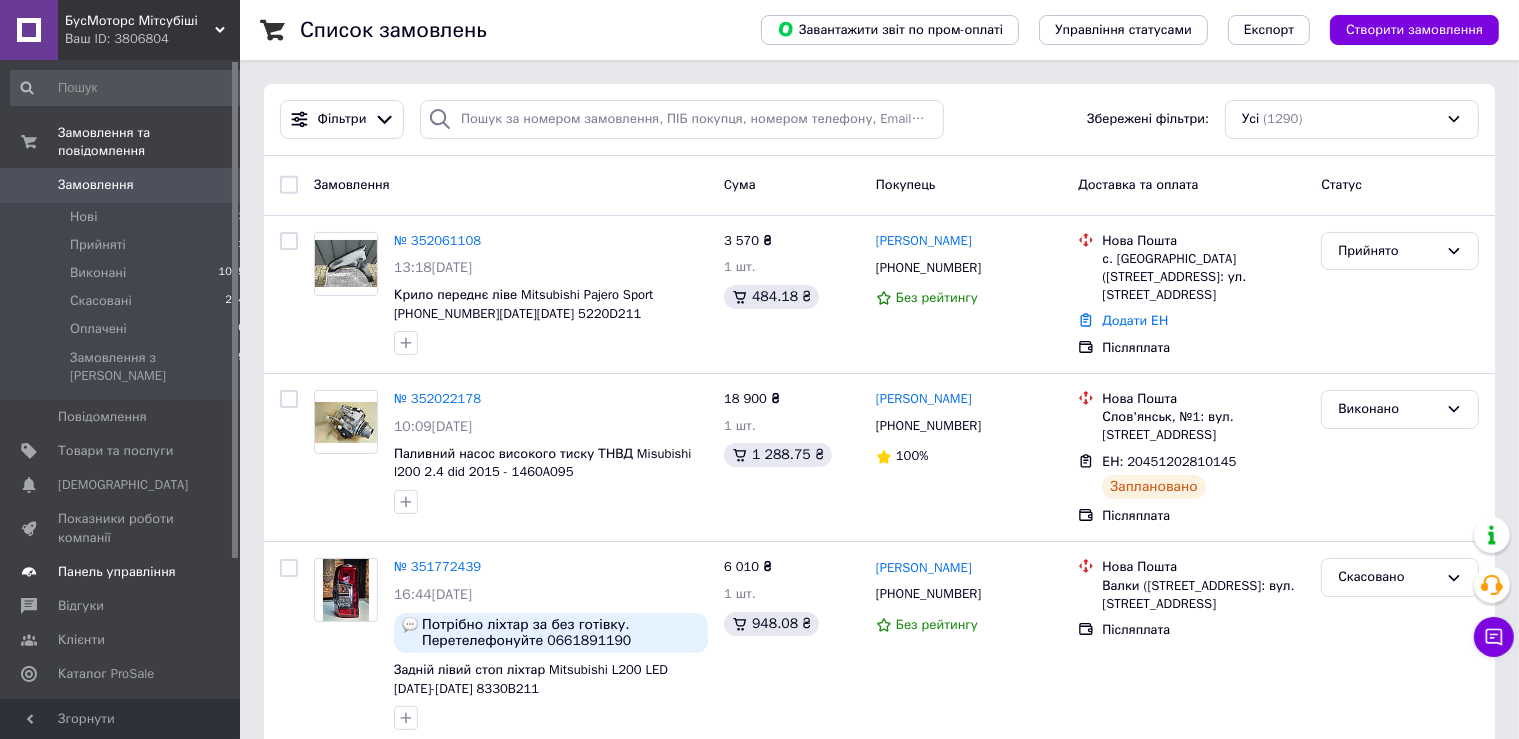 scroll, scrollTop: 422, scrollLeft: 0, axis: vertical 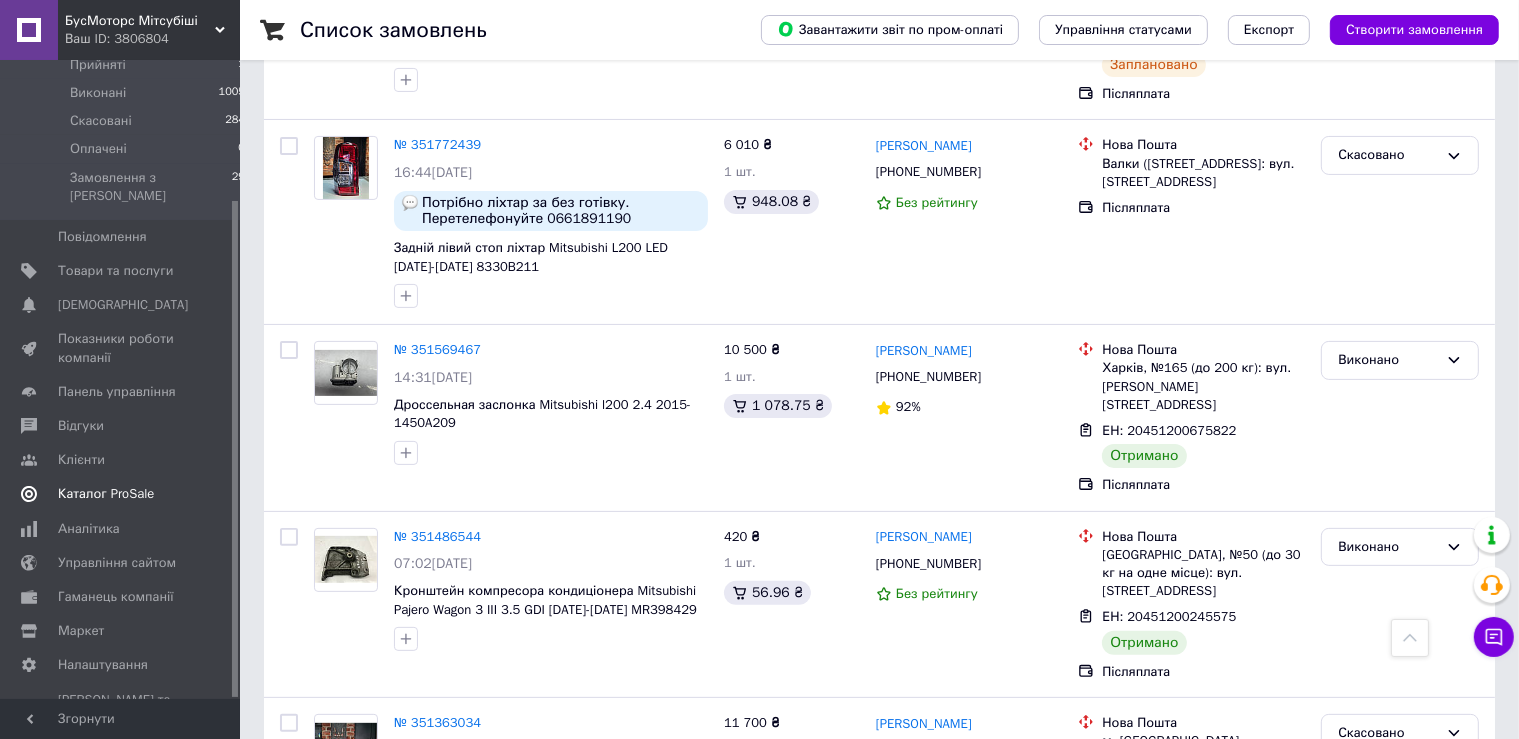 click on "Каталог ProSale" at bounding box center (106, 494) 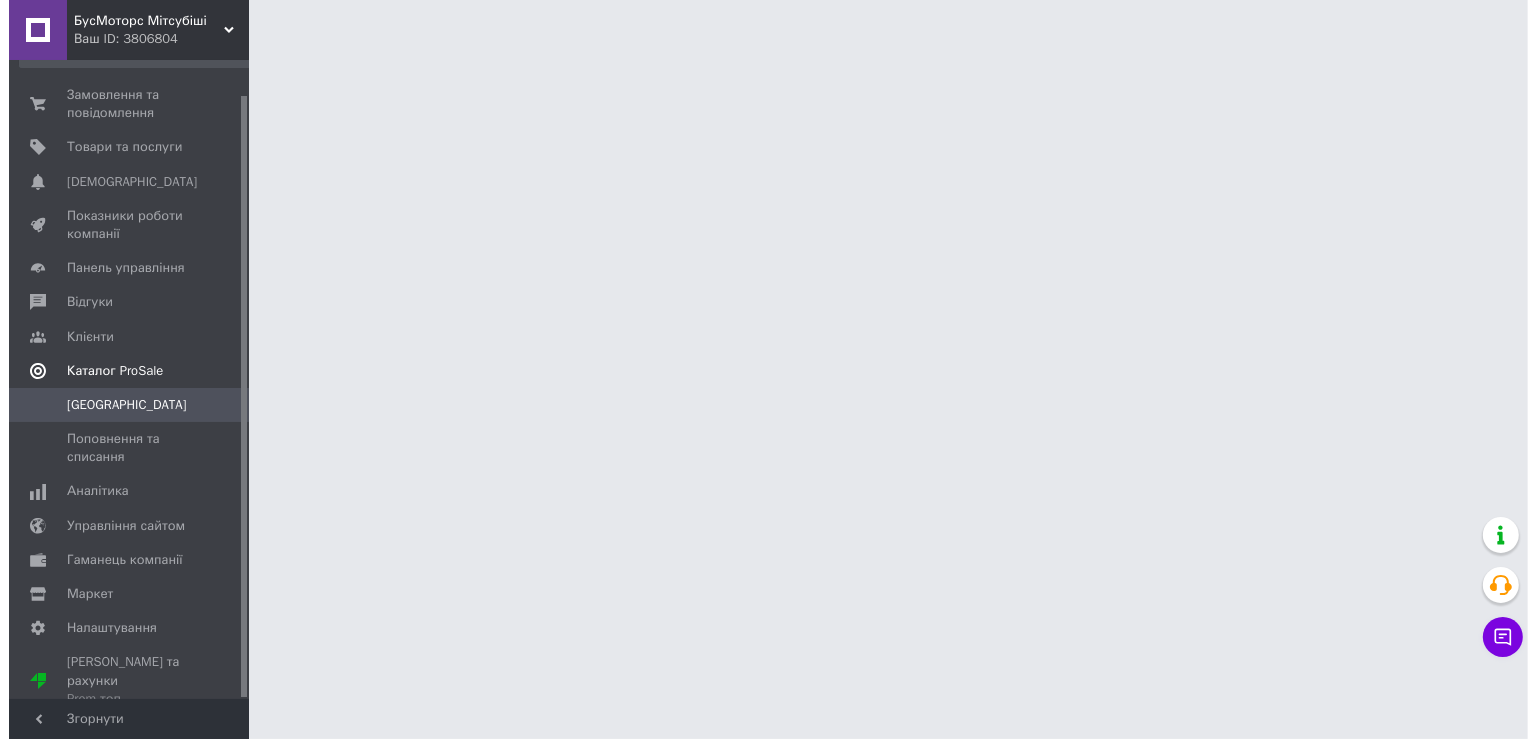 scroll, scrollTop: 0, scrollLeft: 0, axis: both 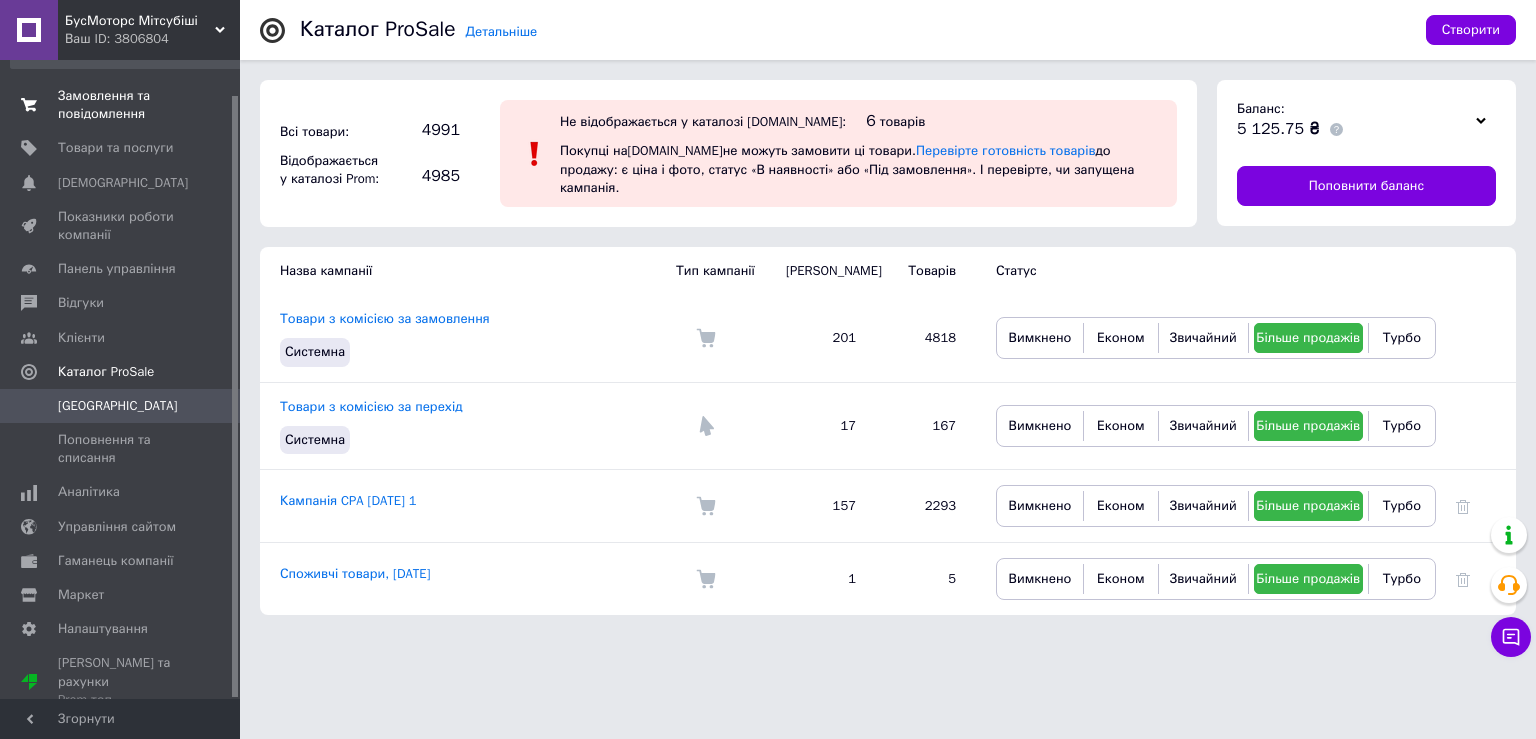 click on "Замовлення та повідомлення" at bounding box center (121, 105) 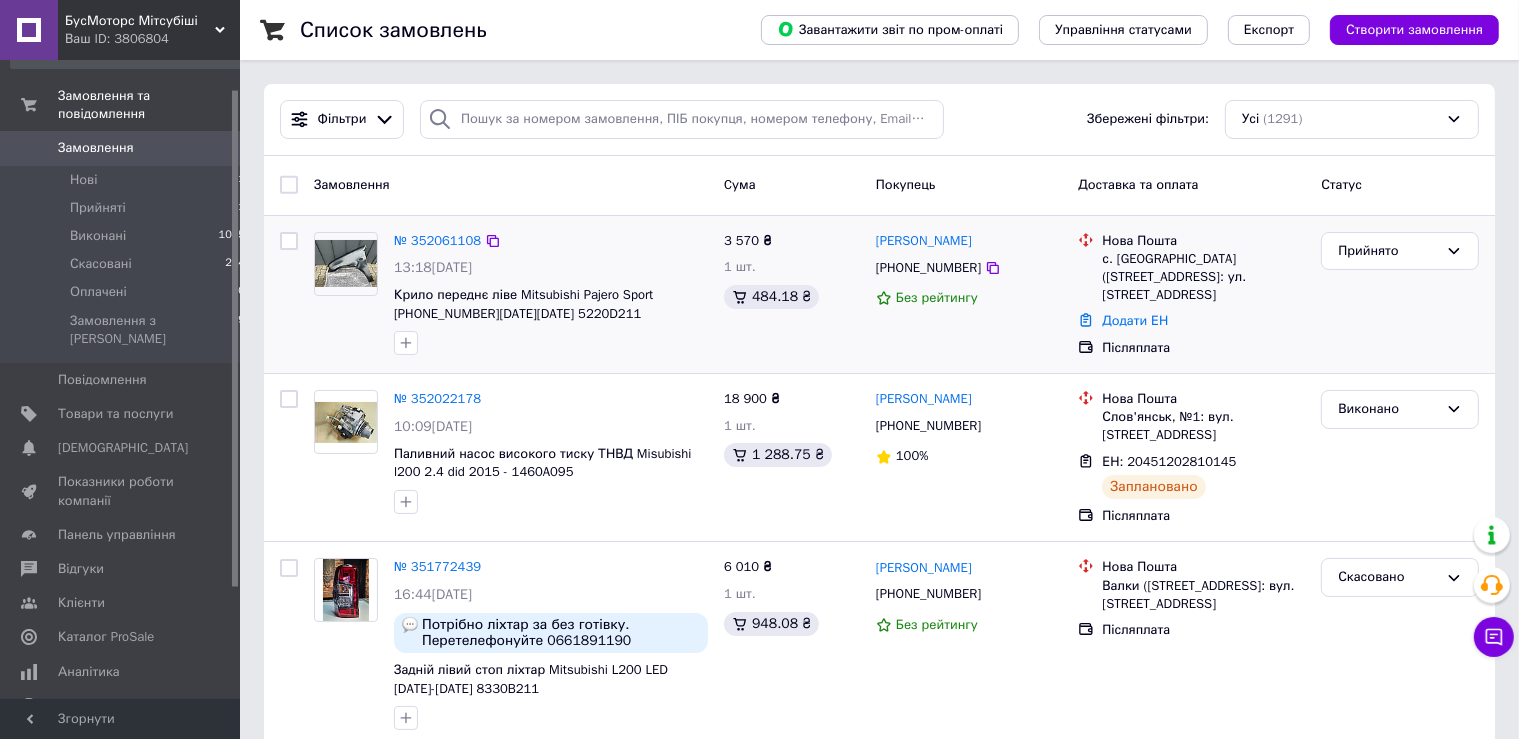 drag, startPoint x: 984, startPoint y: 266, endPoint x: 952, endPoint y: 282, distance: 35.77709 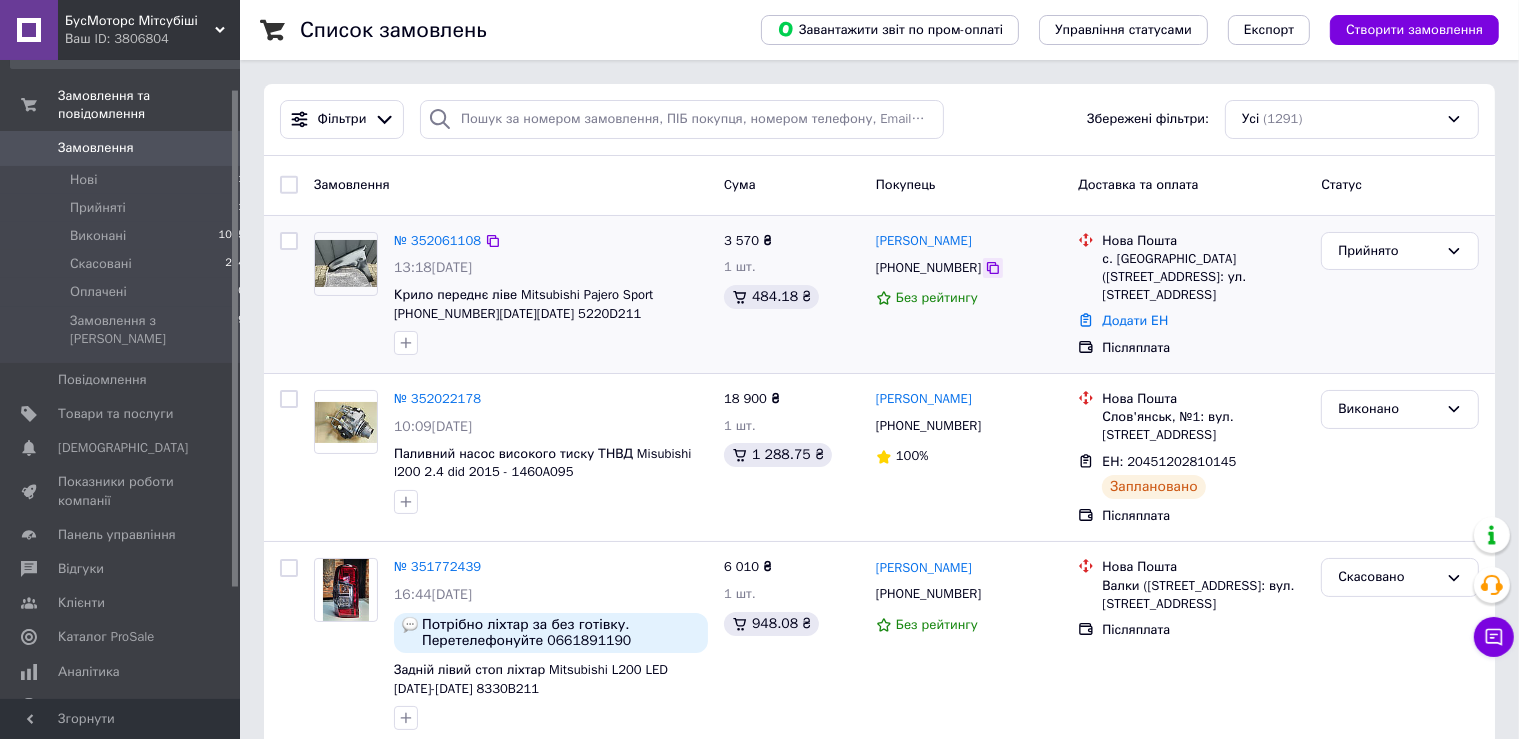 click 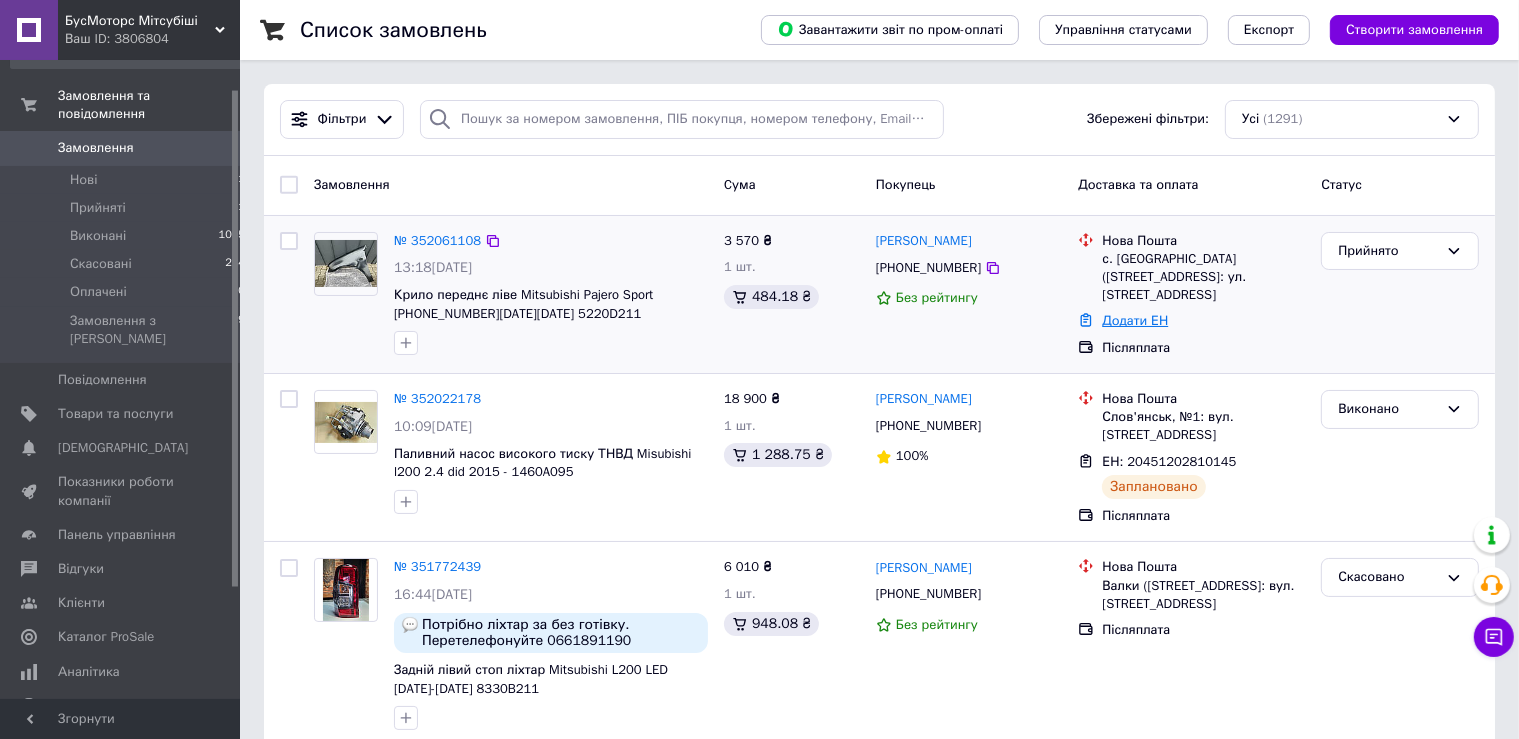 click on "Додати ЕН" at bounding box center [1135, 320] 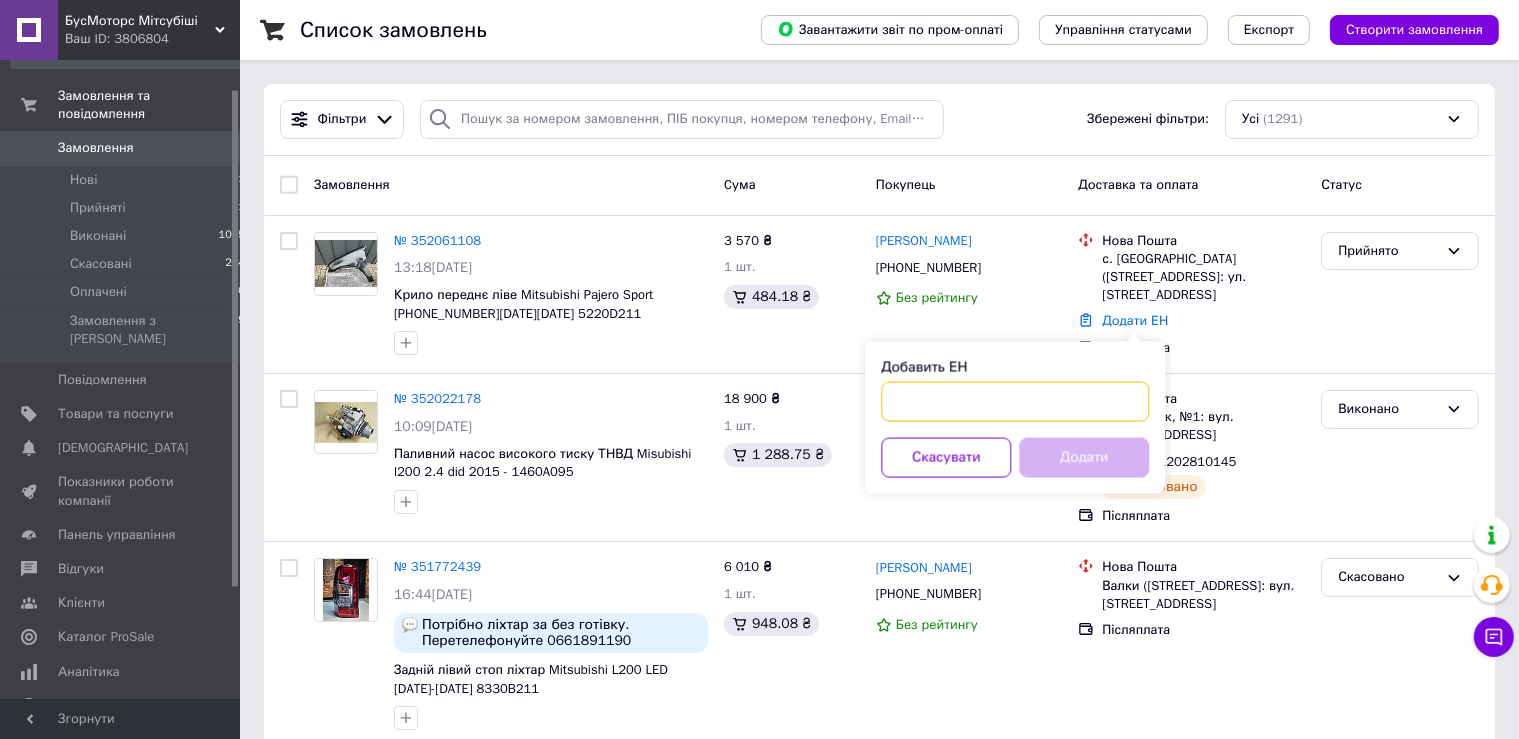 click on "Добавить ЕН" at bounding box center [1015, 402] 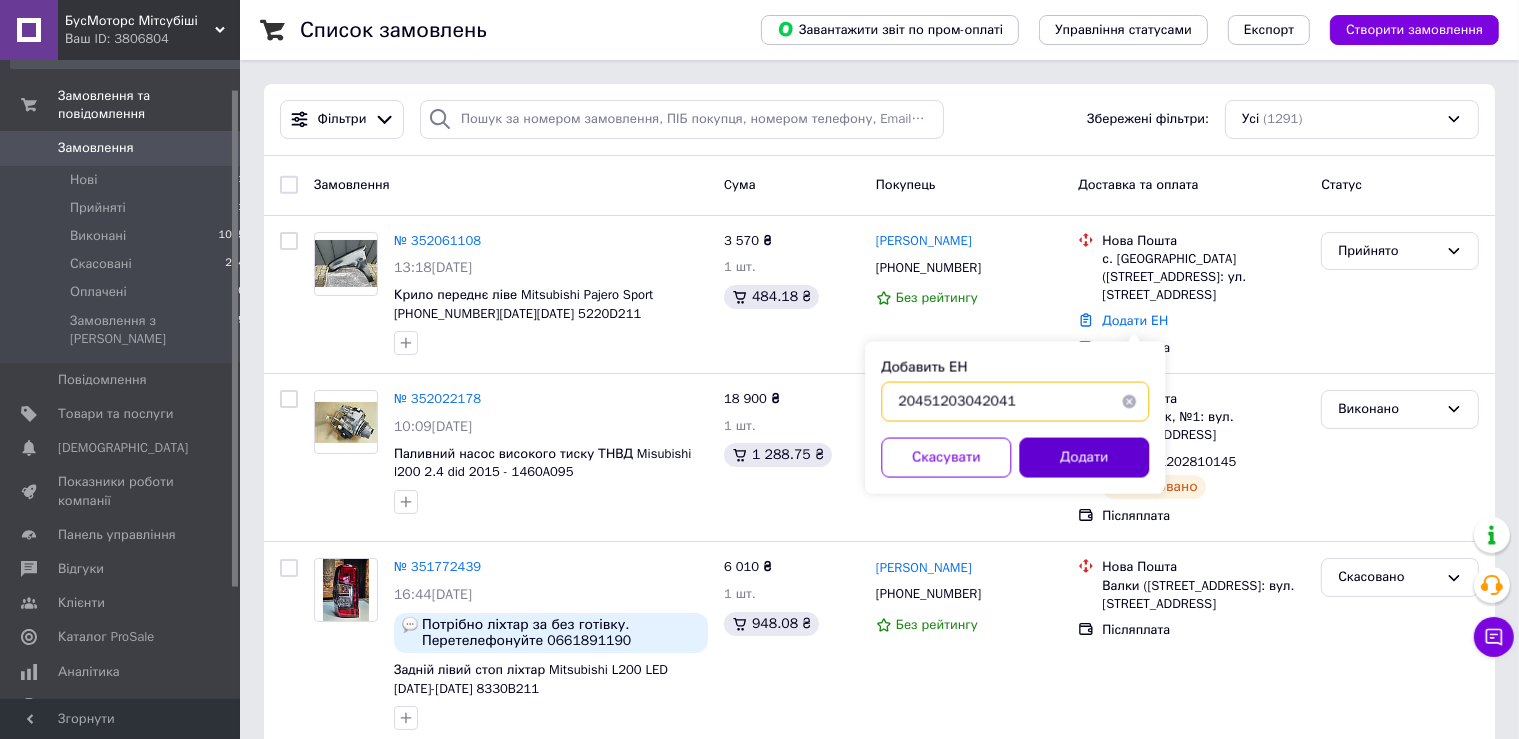 type on "20451203042041" 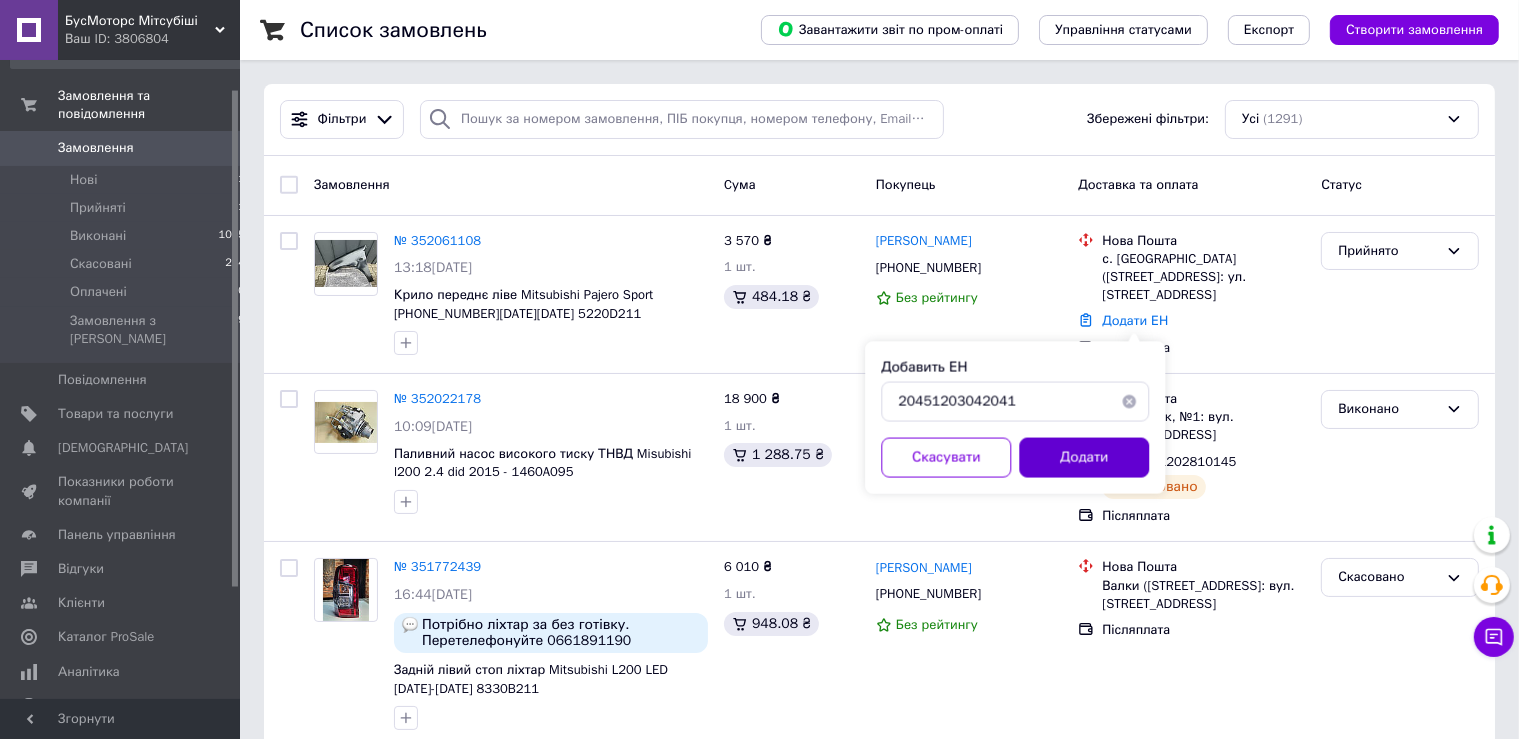 click on "Додати" at bounding box center (1084, 458) 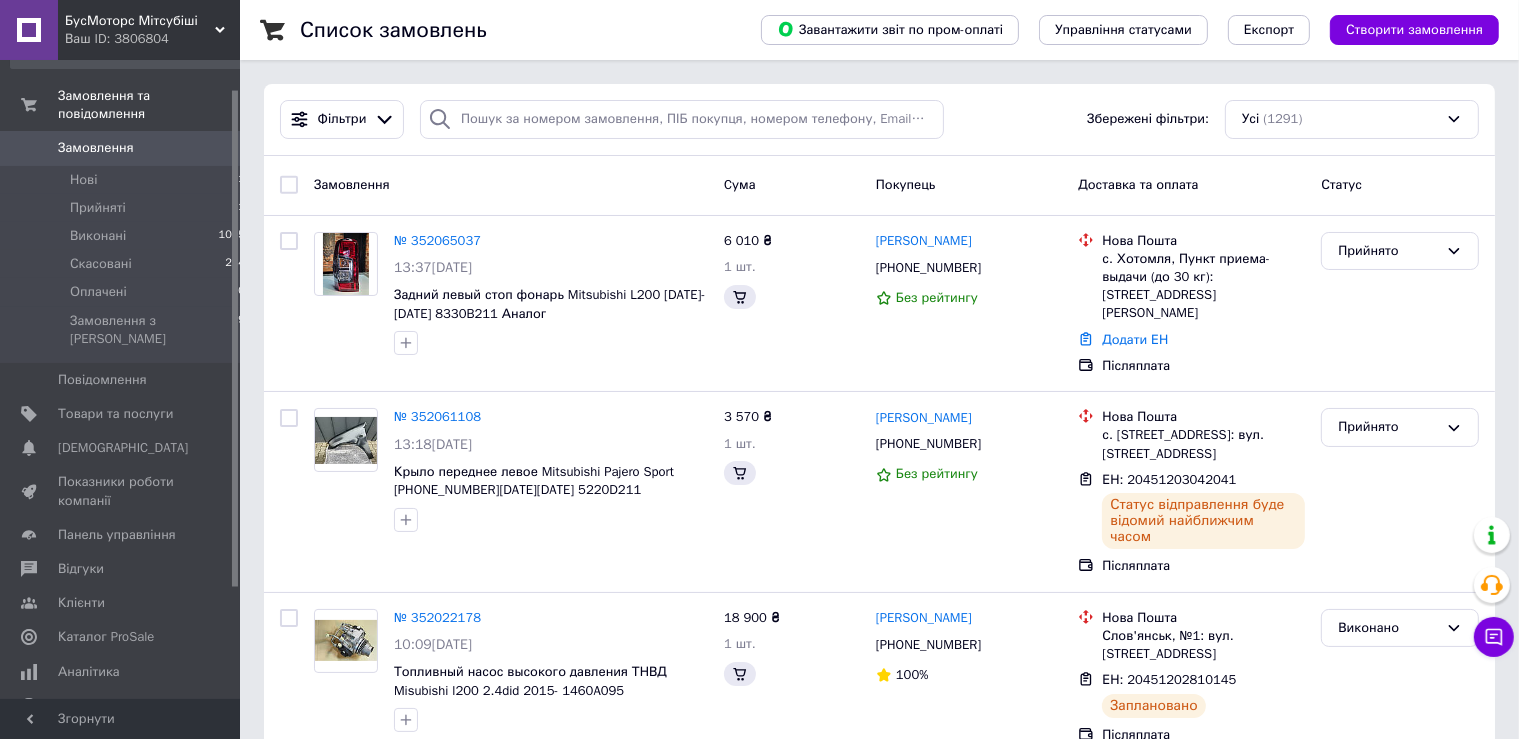click on "Прийнято" at bounding box center (1400, 251) 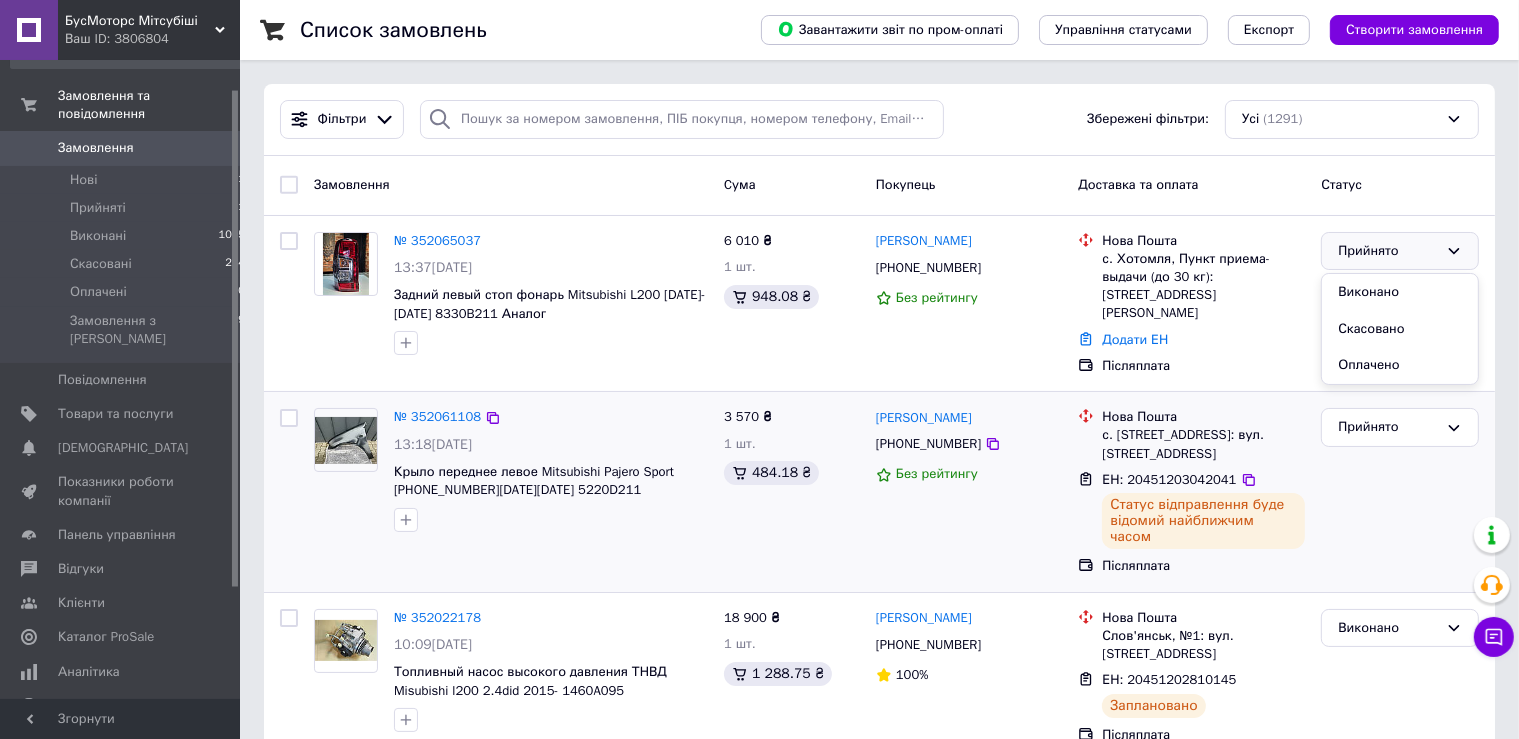 drag, startPoint x: 882, startPoint y: 574, endPoint x: 958, endPoint y: 534, distance: 85.883644 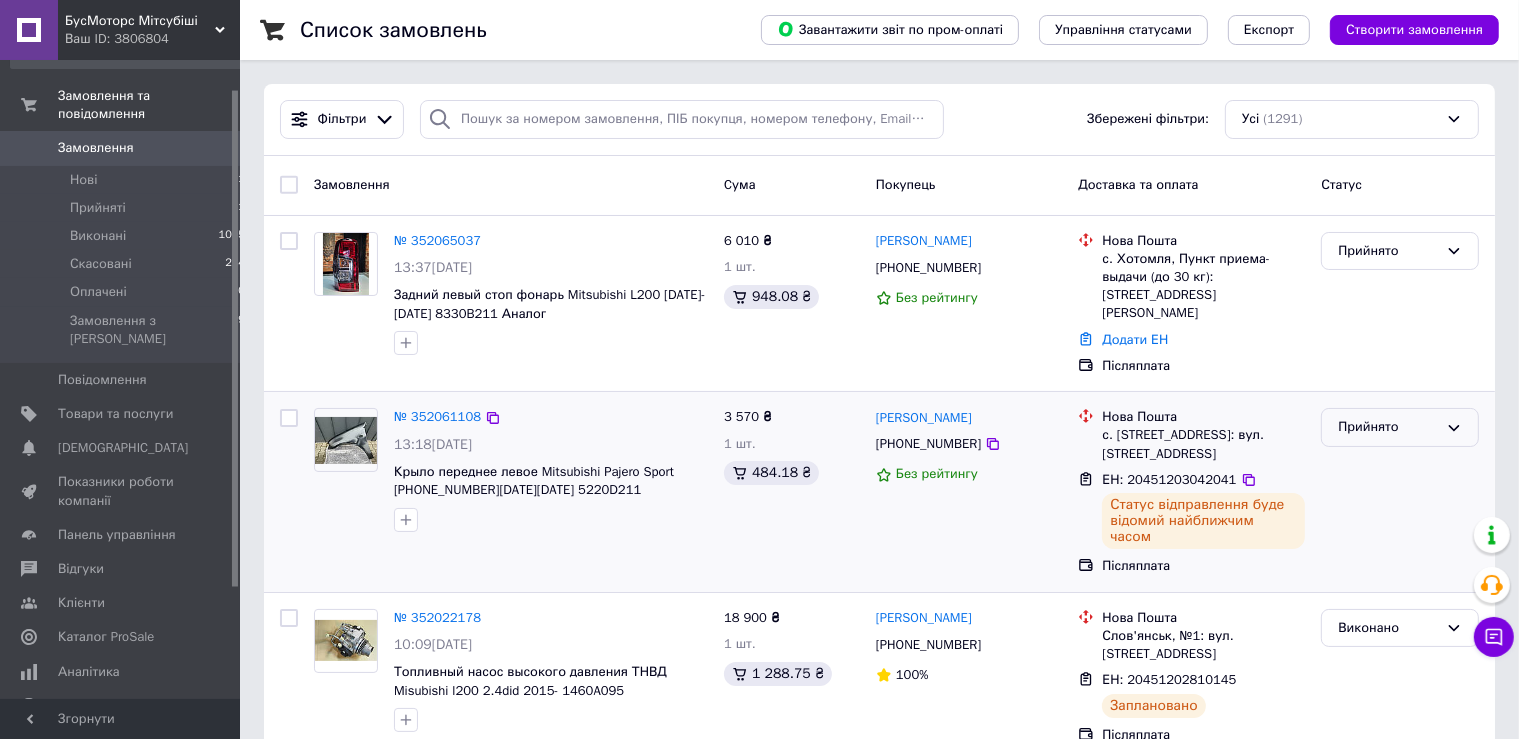 click on "Прийнято" at bounding box center [1388, 427] 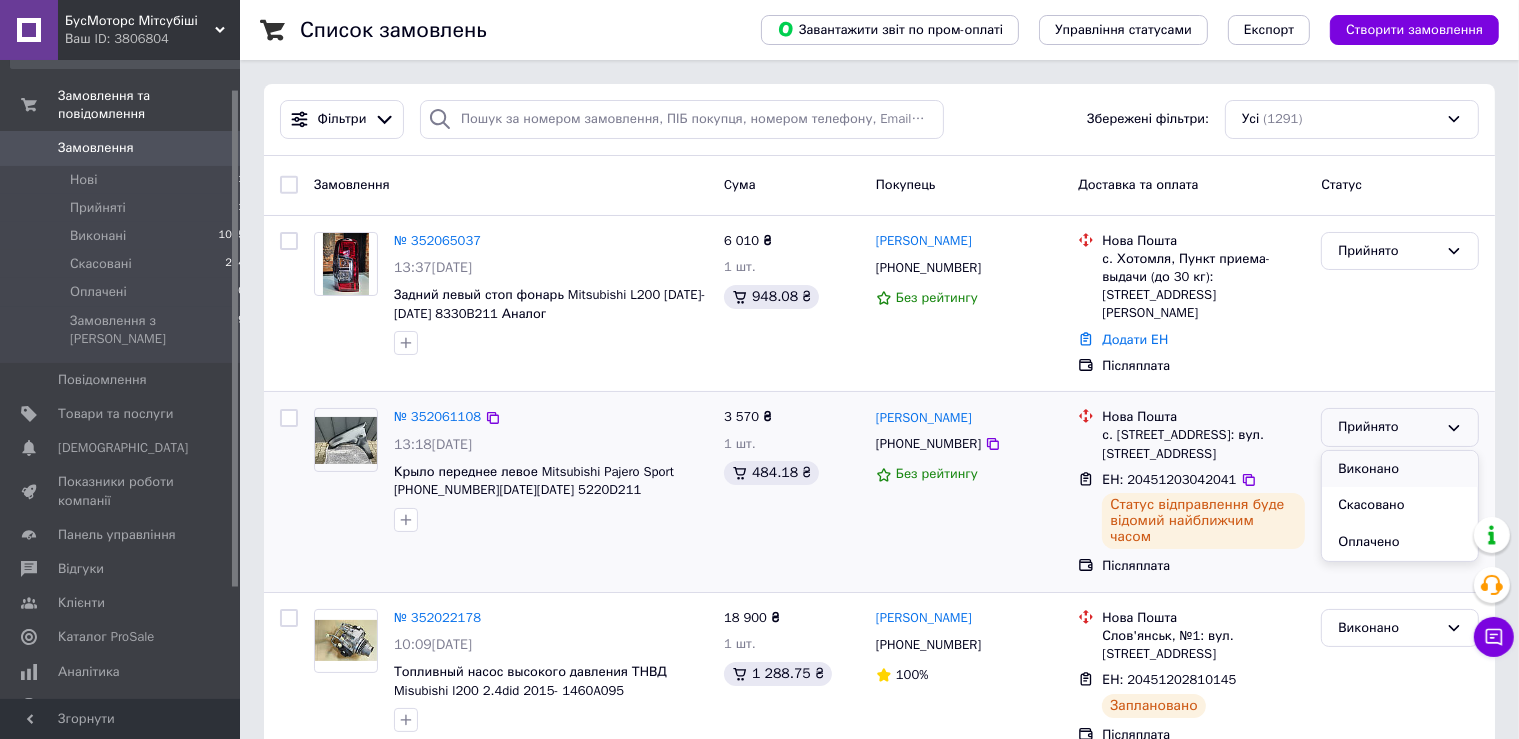 click on "Виконано" at bounding box center [1400, 469] 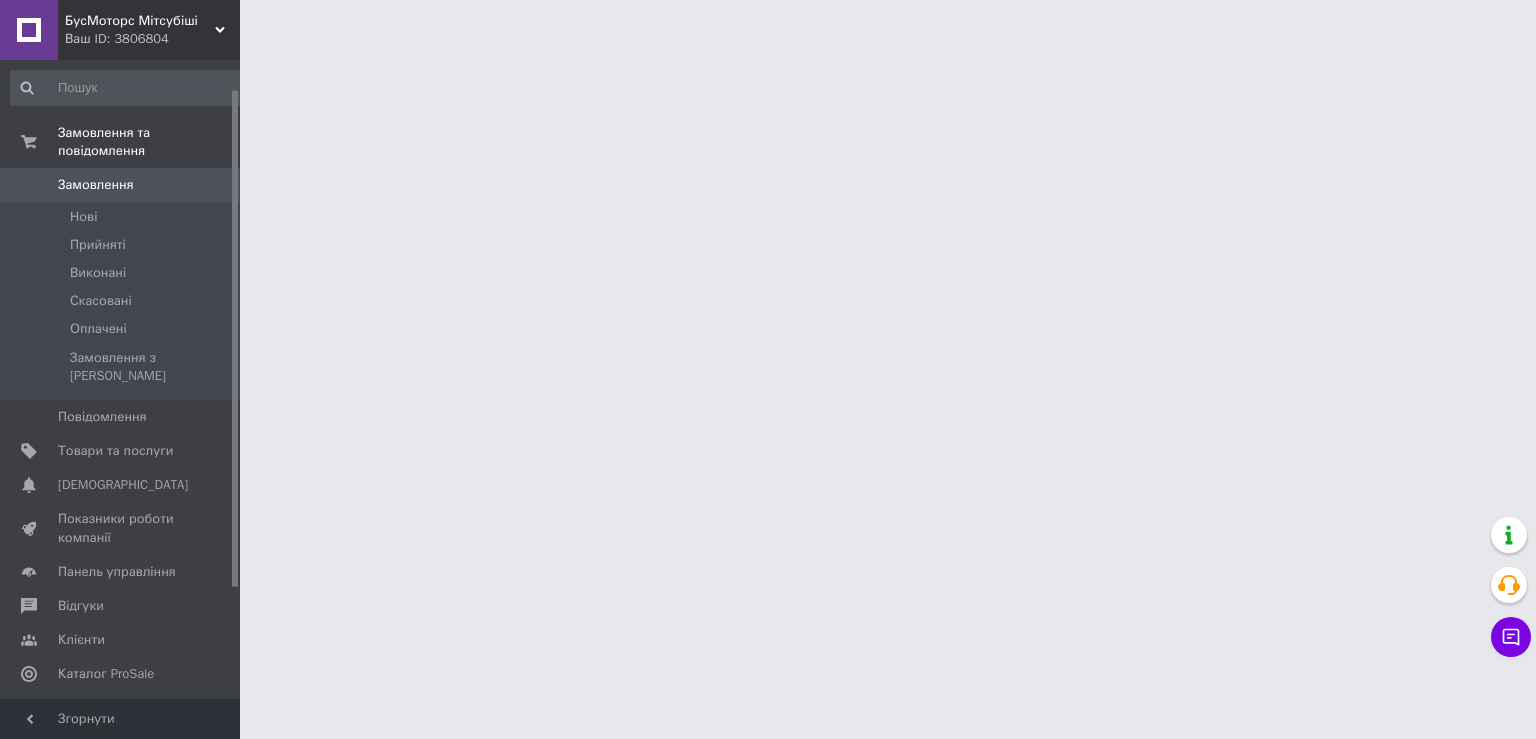 scroll, scrollTop: 0, scrollLeft: 0, axis: both 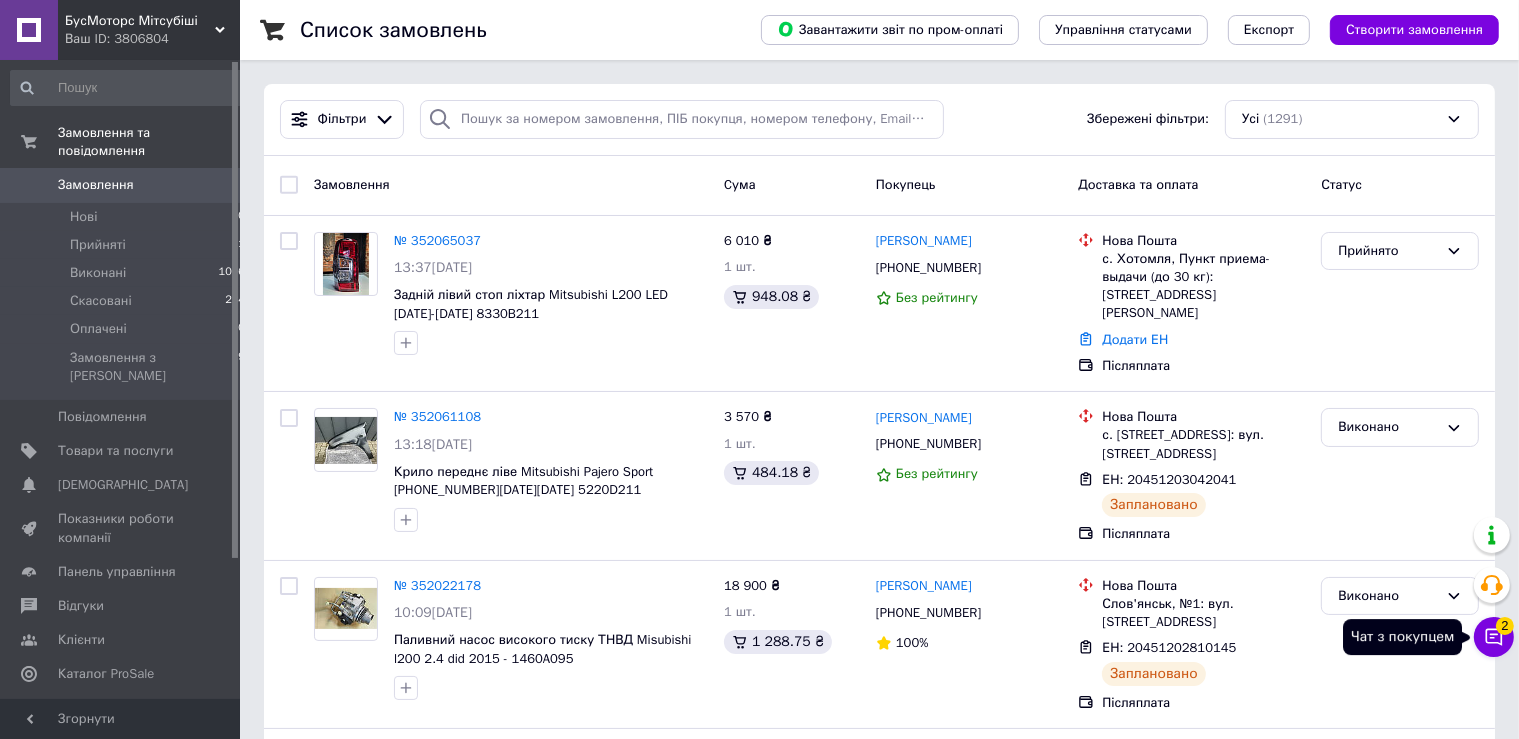 click on "Чат з покупцем 2" at bounding box center (1494, 637) 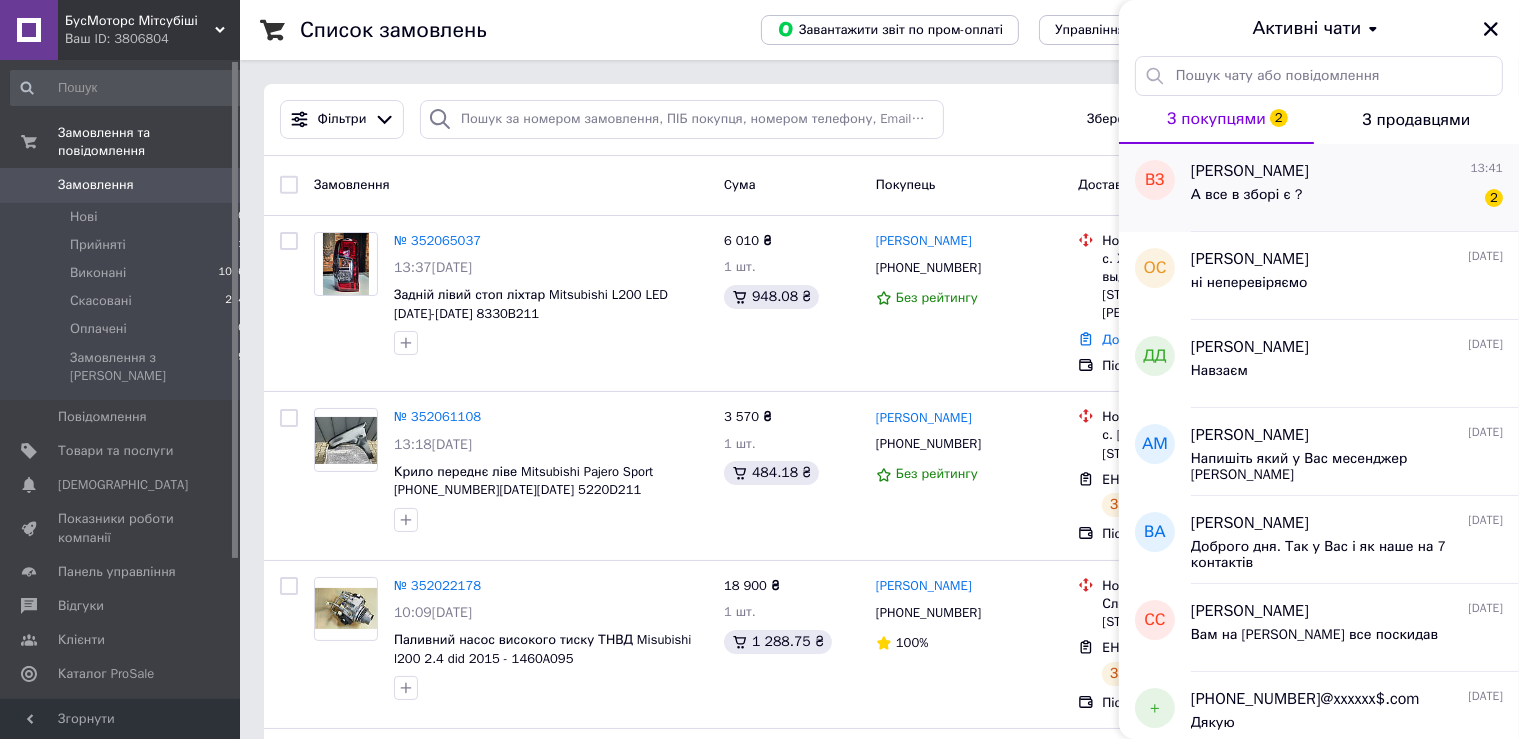 click on "А все в зборі є ? 2" at bounding box center (1347, 199) 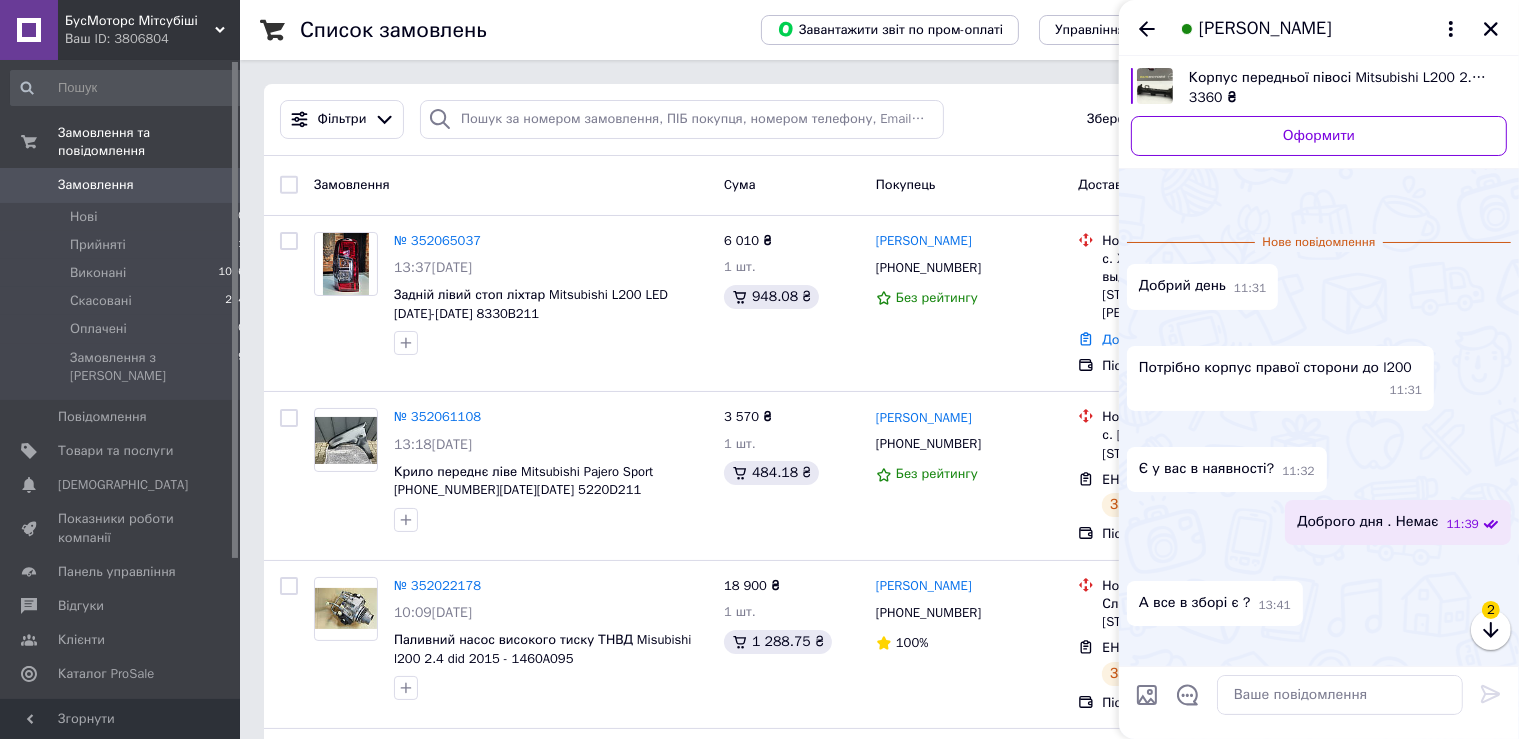 scroll, scrollTop: 808, scrollLeft: 0, axis: vertical 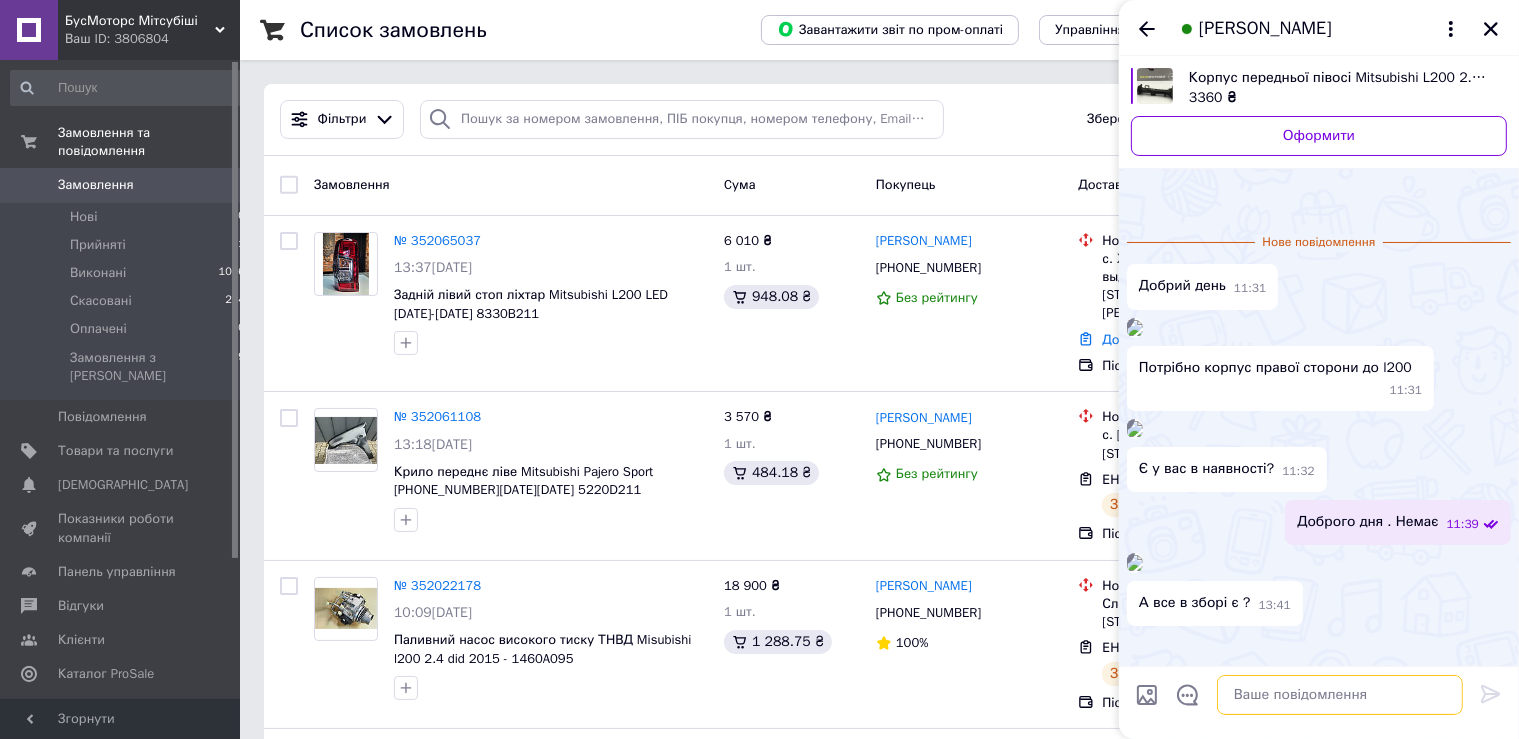 click at bounding box center [1340, 695] 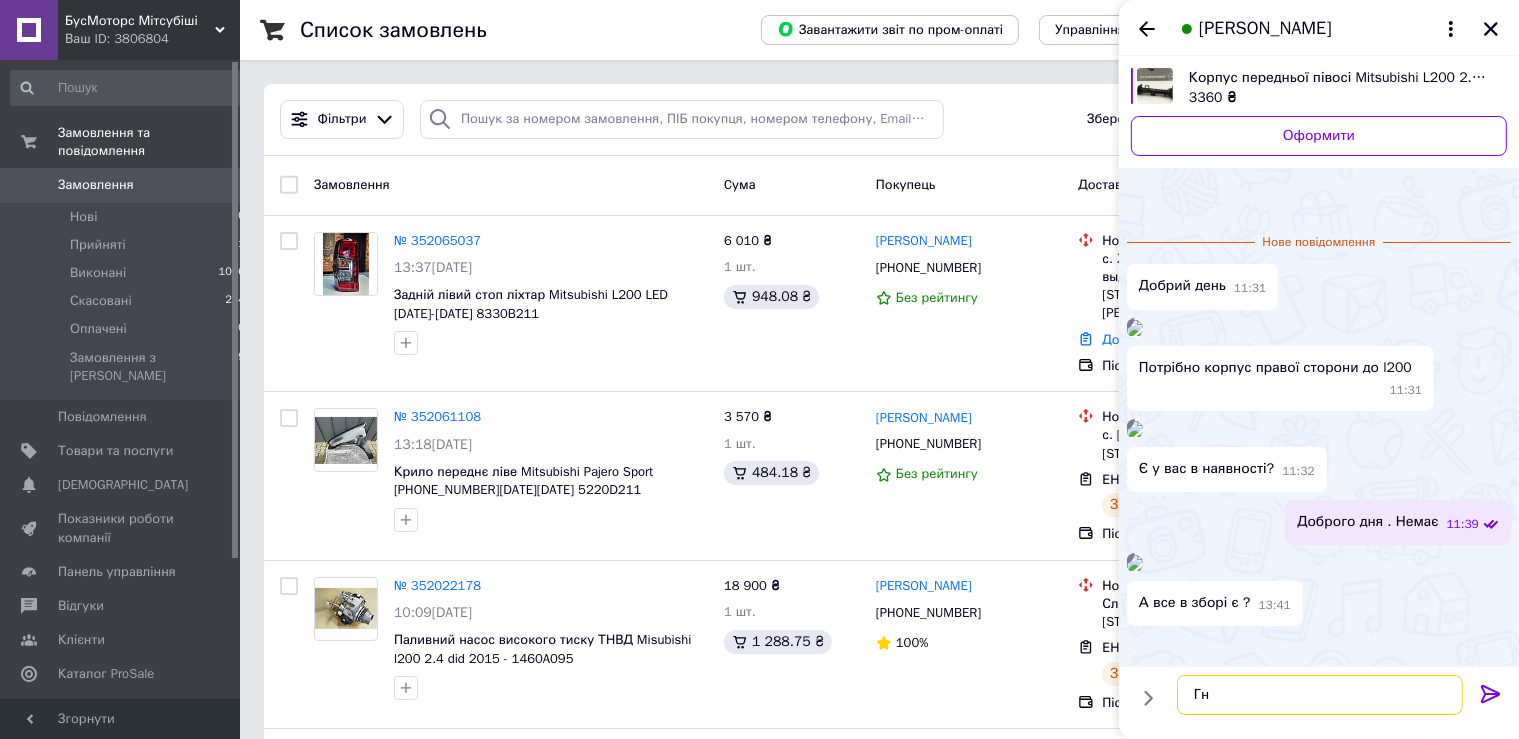 type on "Г" 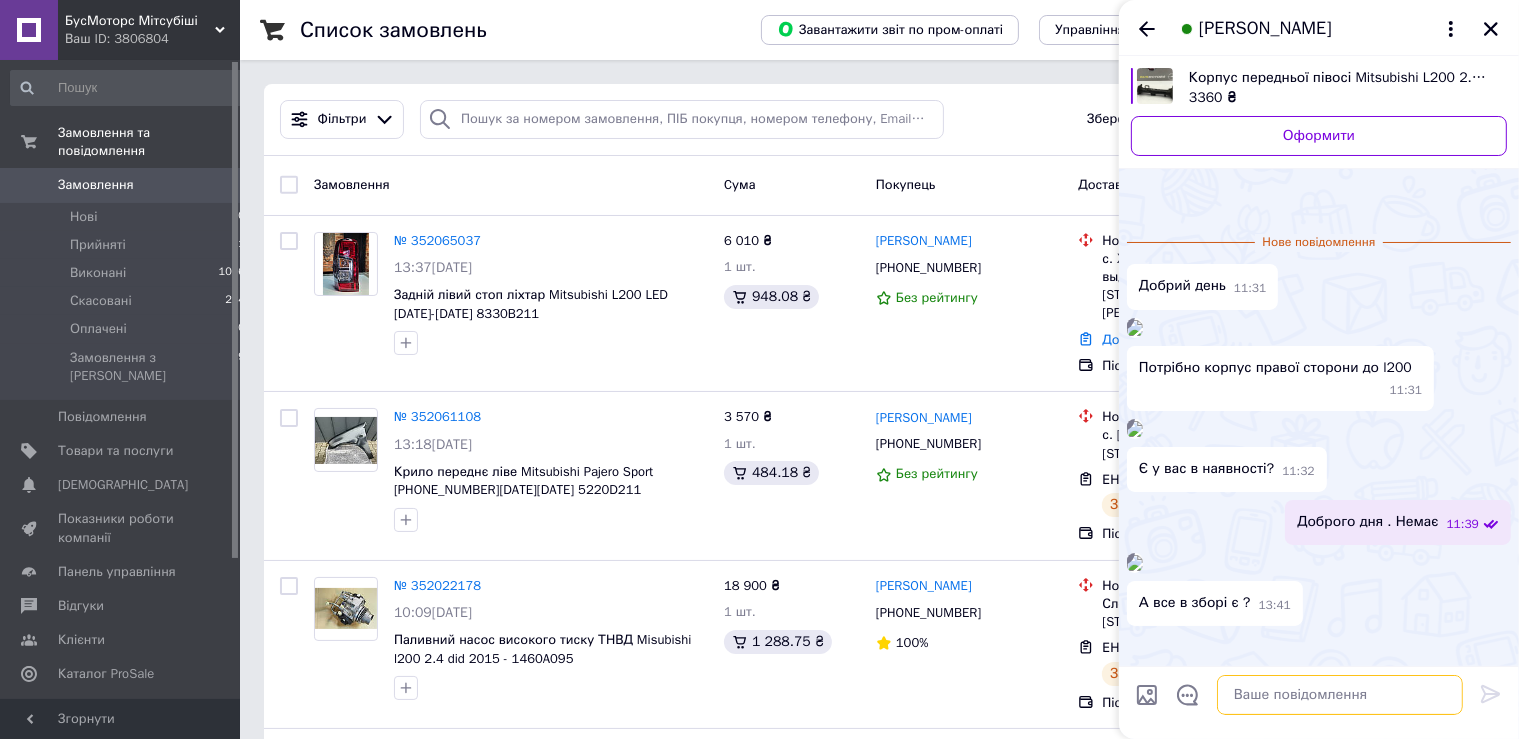 type on "Г" 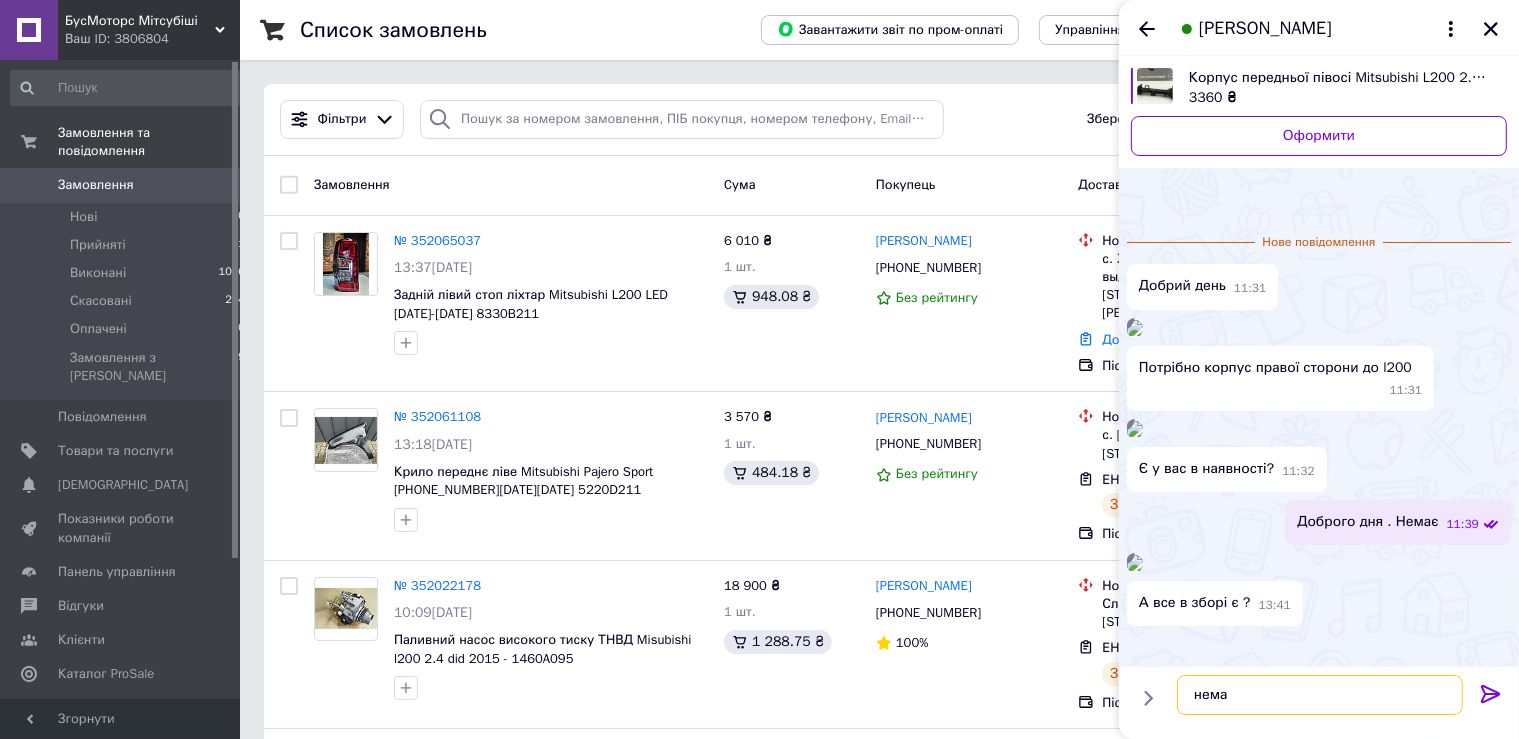 type on "немає" 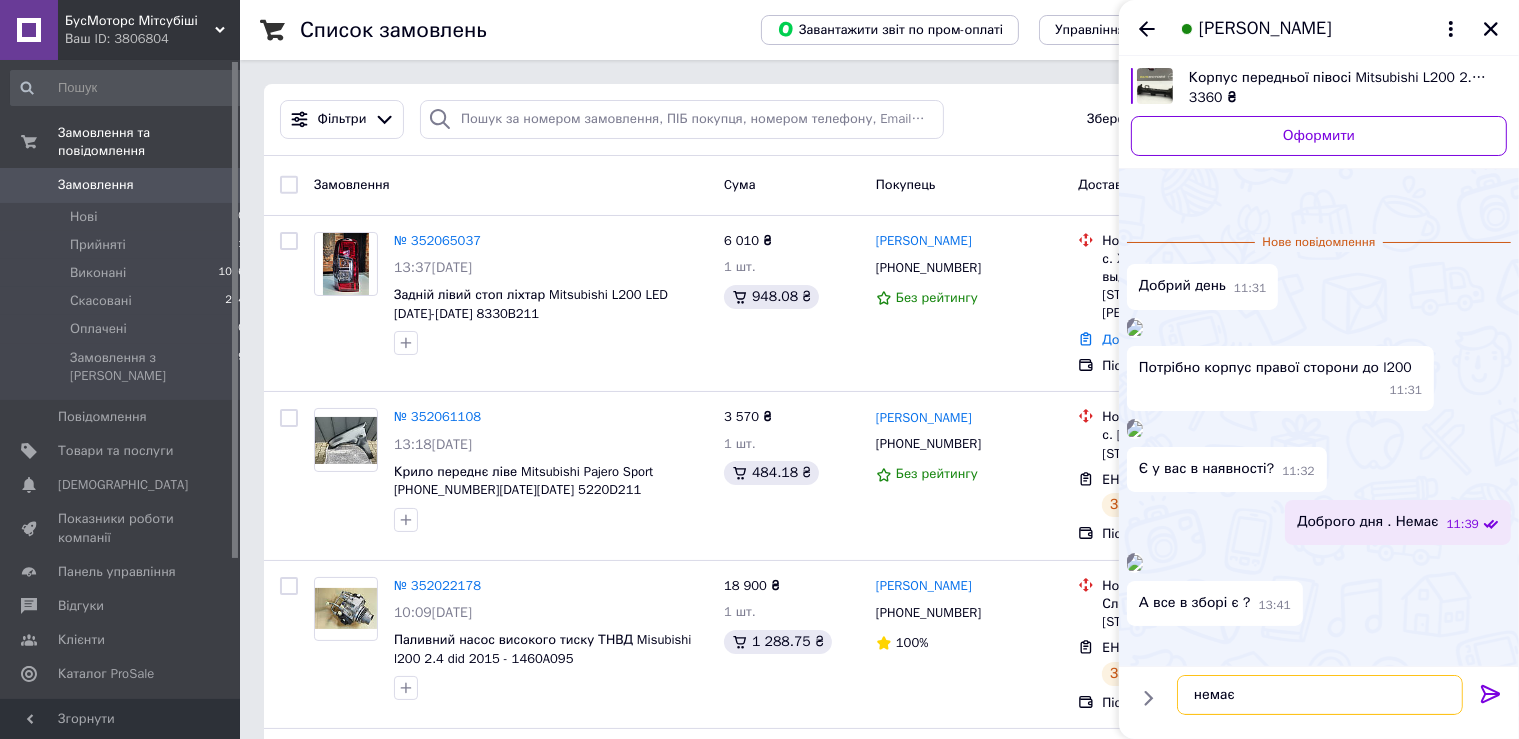 type 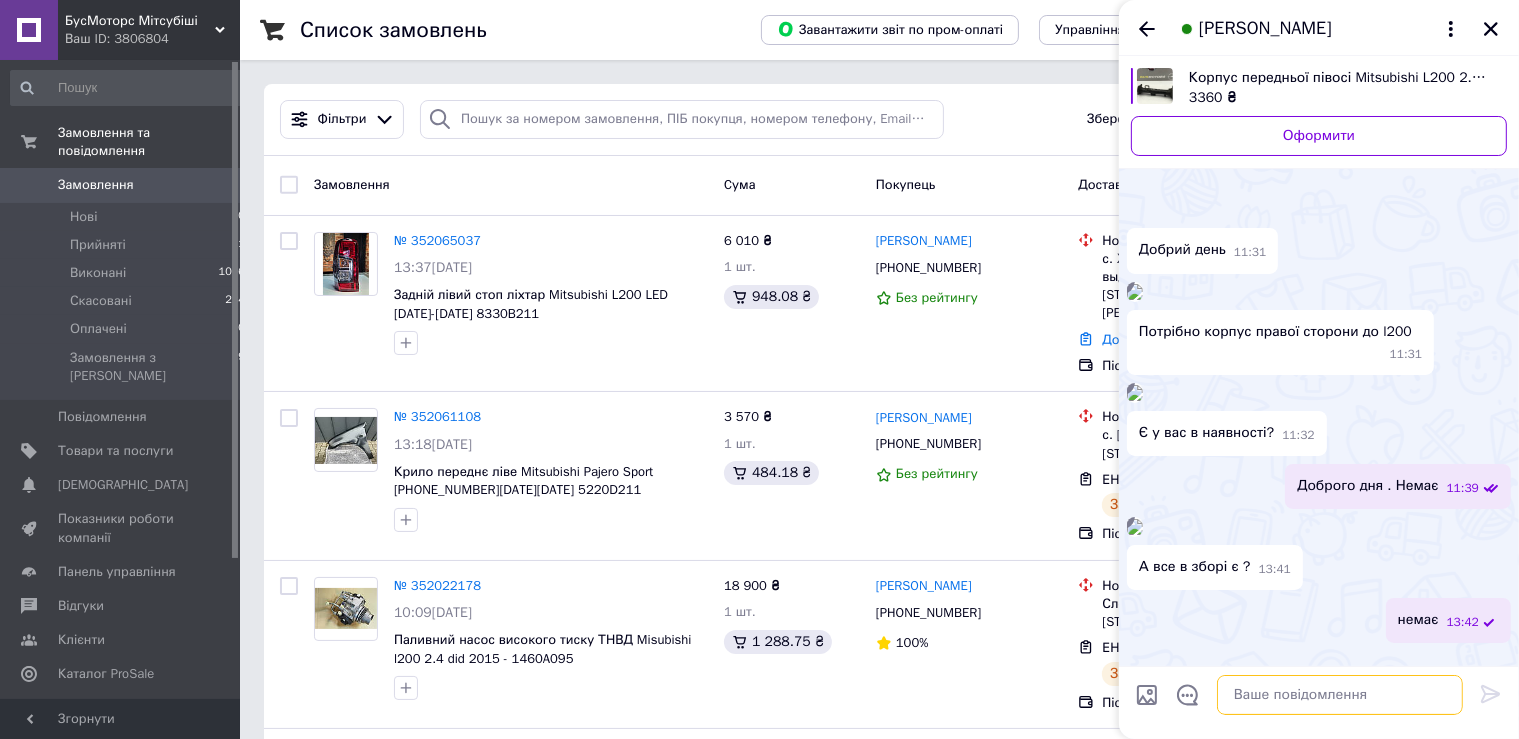 scroll, scrollTop: 825, scrollLeft: 0, axis: vertical 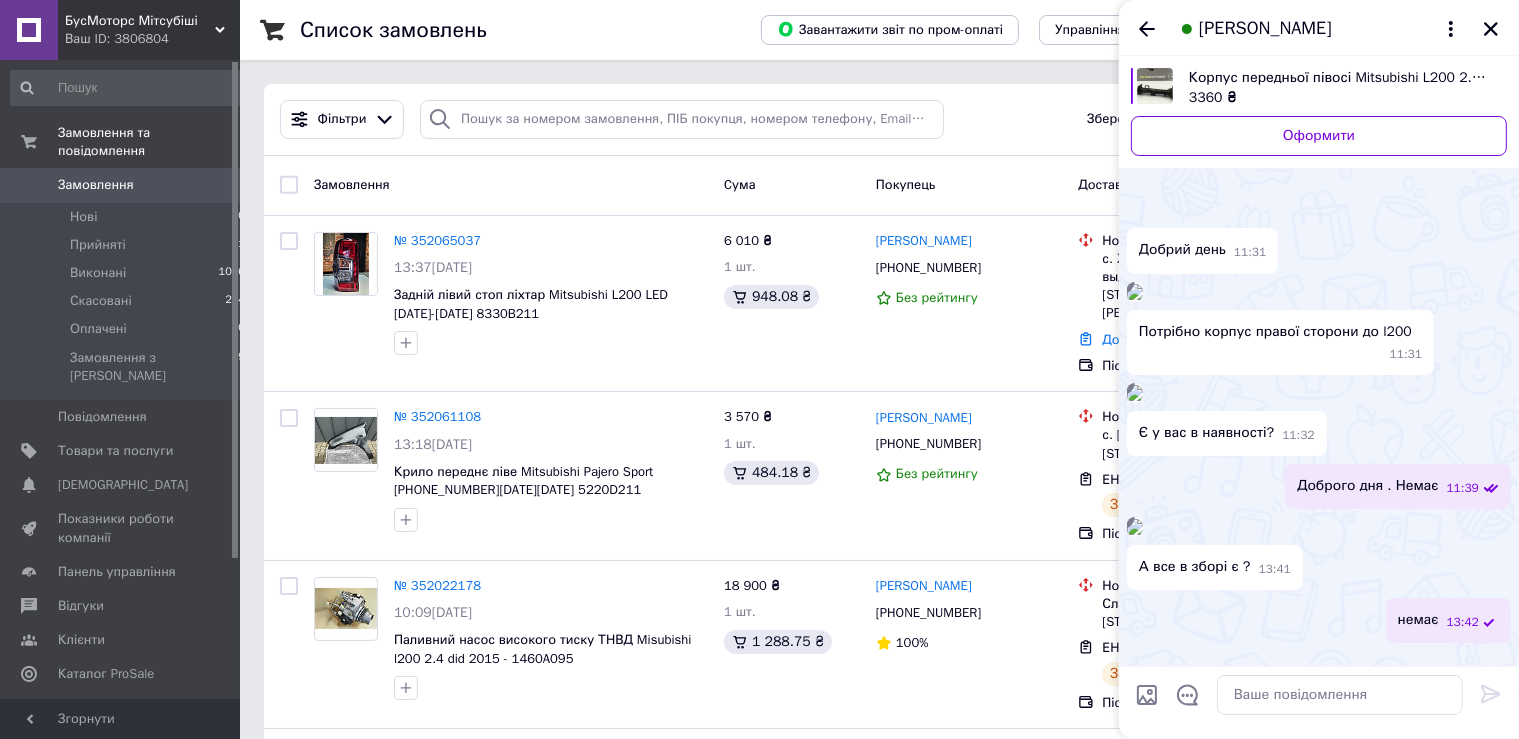 click 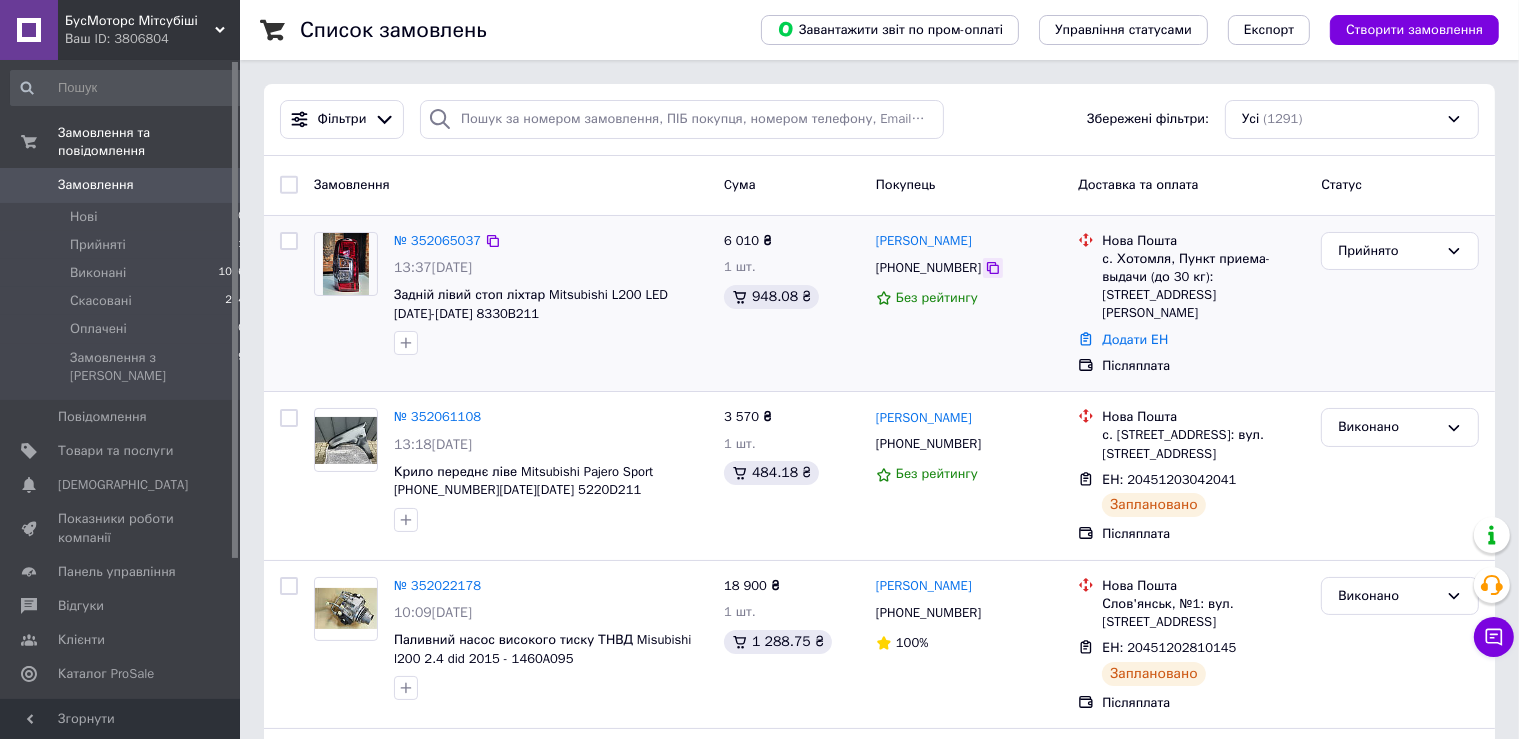 drag, startPoint x: 980, startPoint y: 267, endPoint x: 960, endPoint y: 286, distance: 27.58623 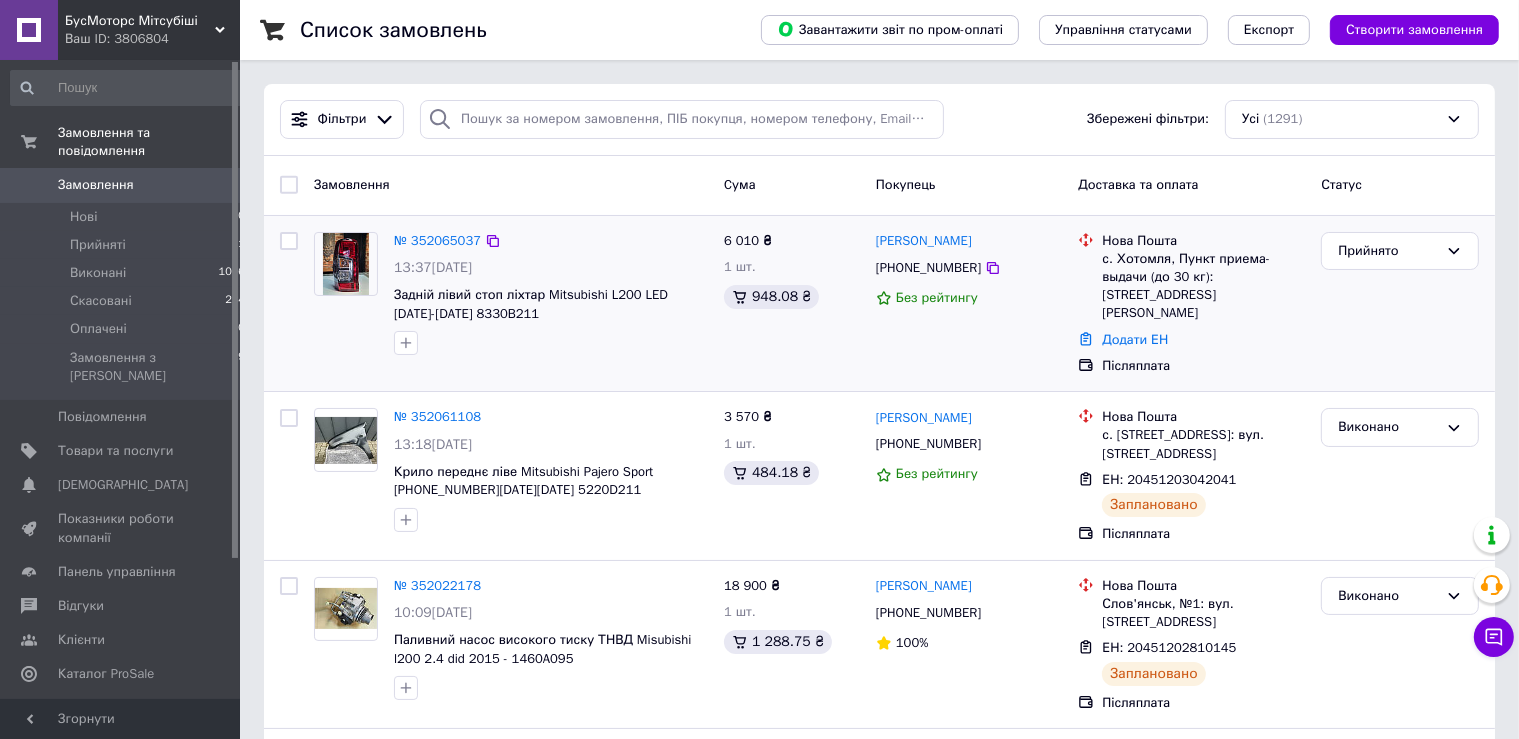 click 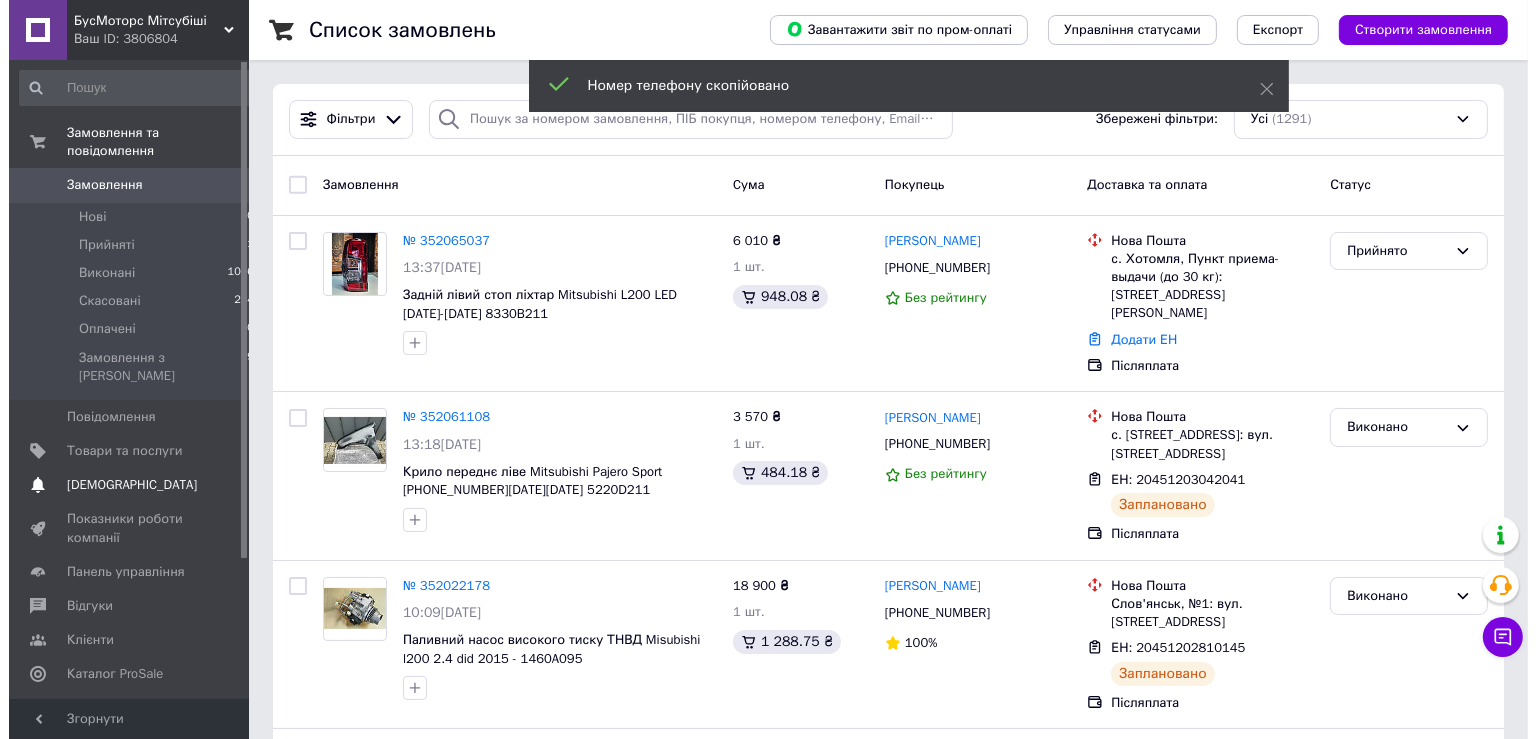 scroll, scrollTop: 180, scrollLeft: 0, axis: vertical 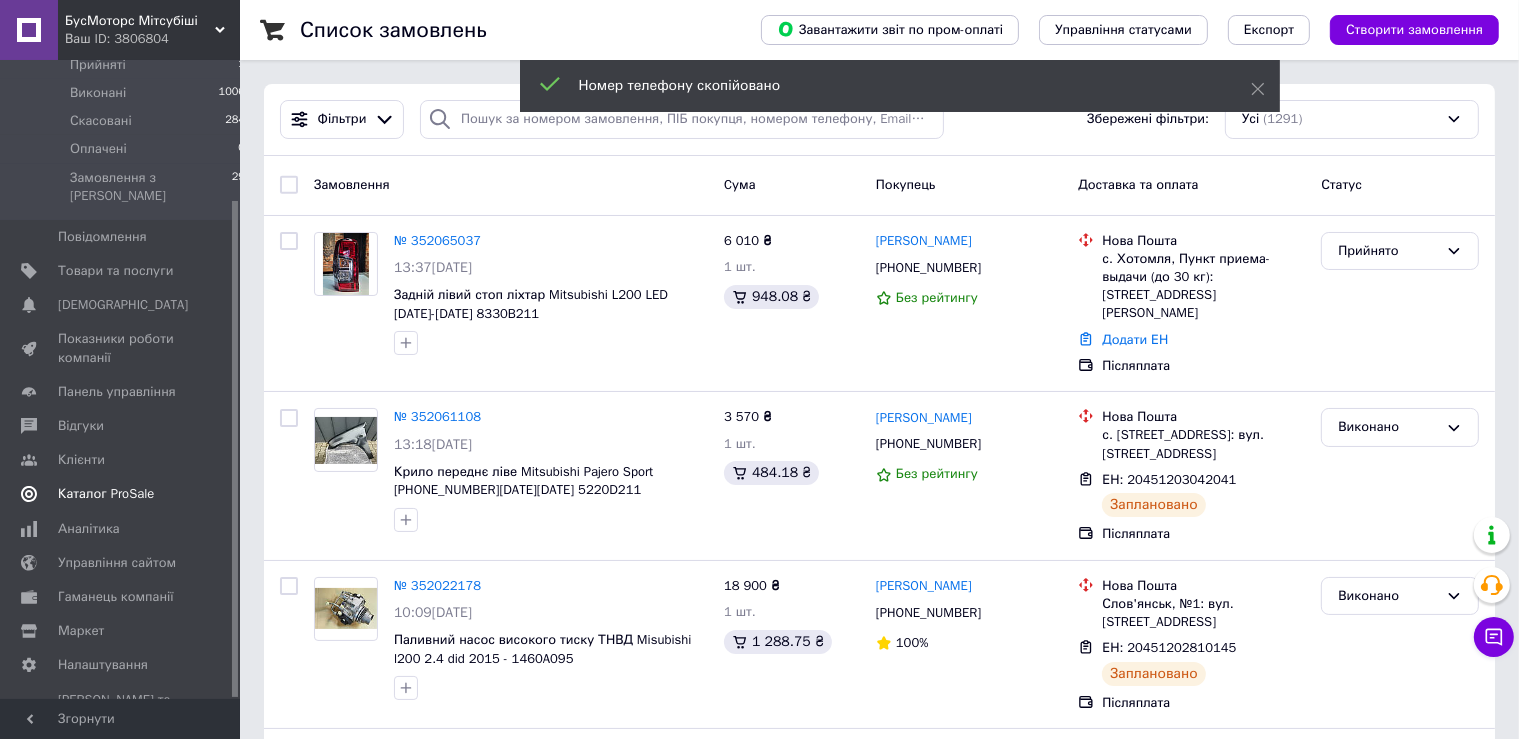 click on "Каталог ProSale" at bounding box center [128, 494] 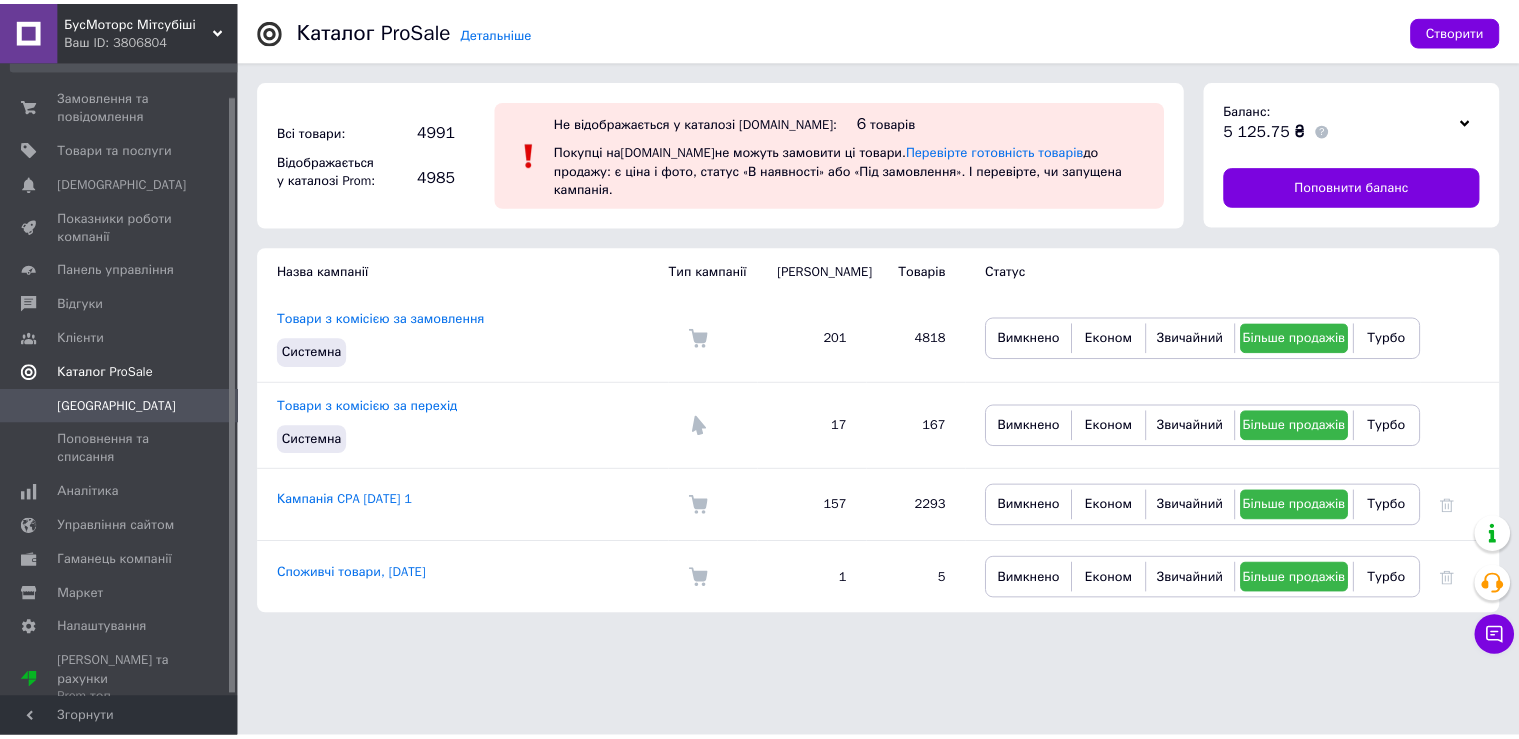 scroll, scrollTop: 0, scrollLeft: 0, axis: both 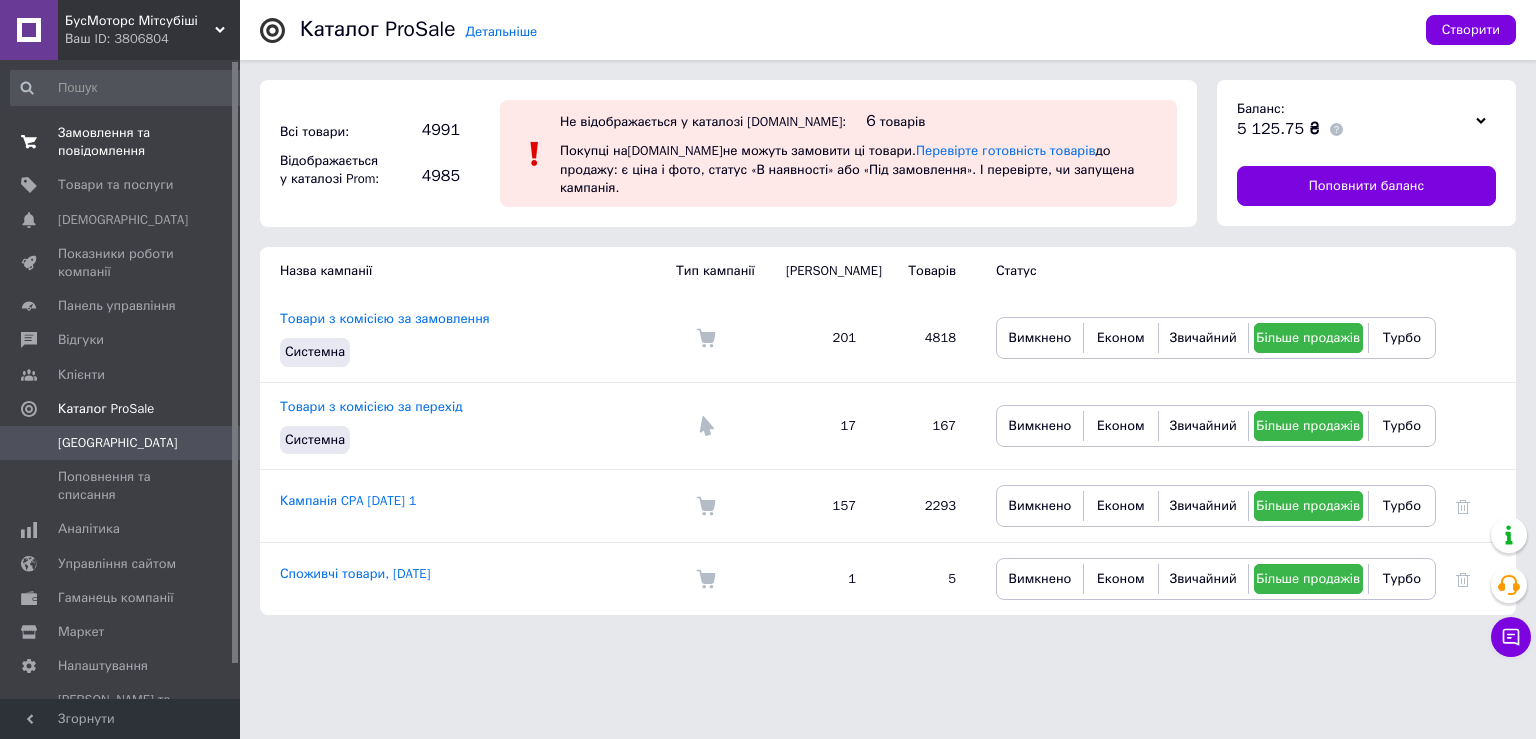 click on "Замовлення та повідомлення" at bounding box center [121, 142] 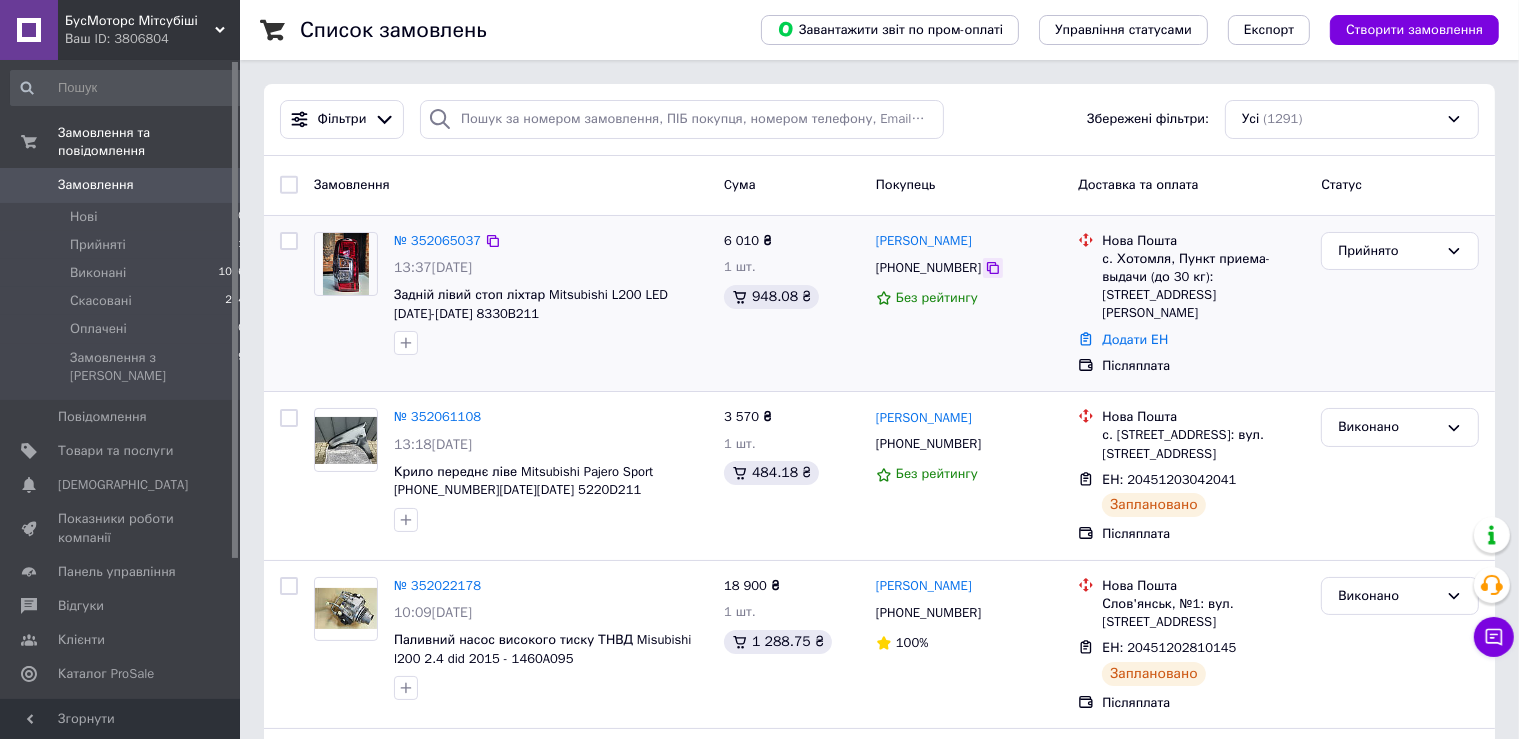 click 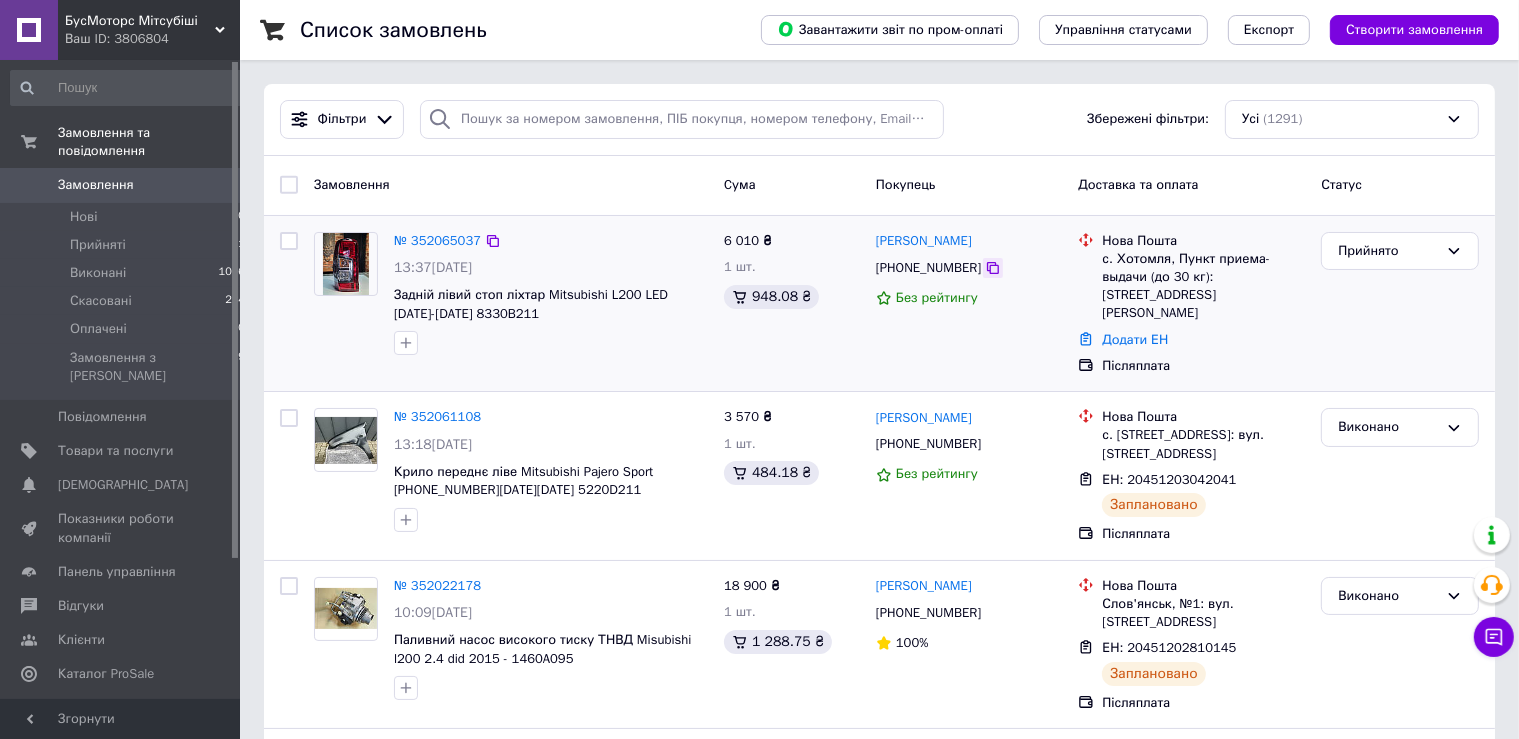 click 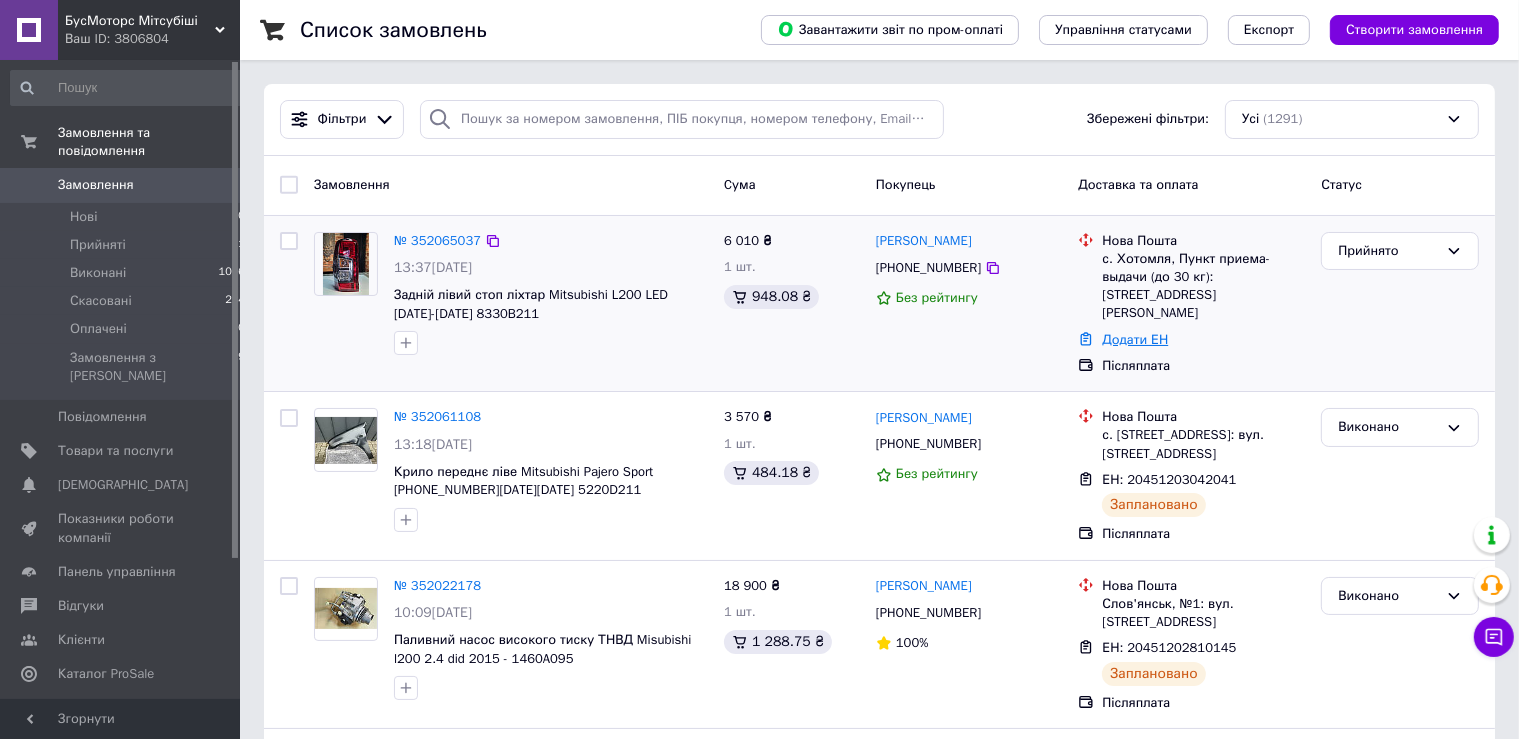 click on "Додати ЕН" at bounding box center (1135, 339) 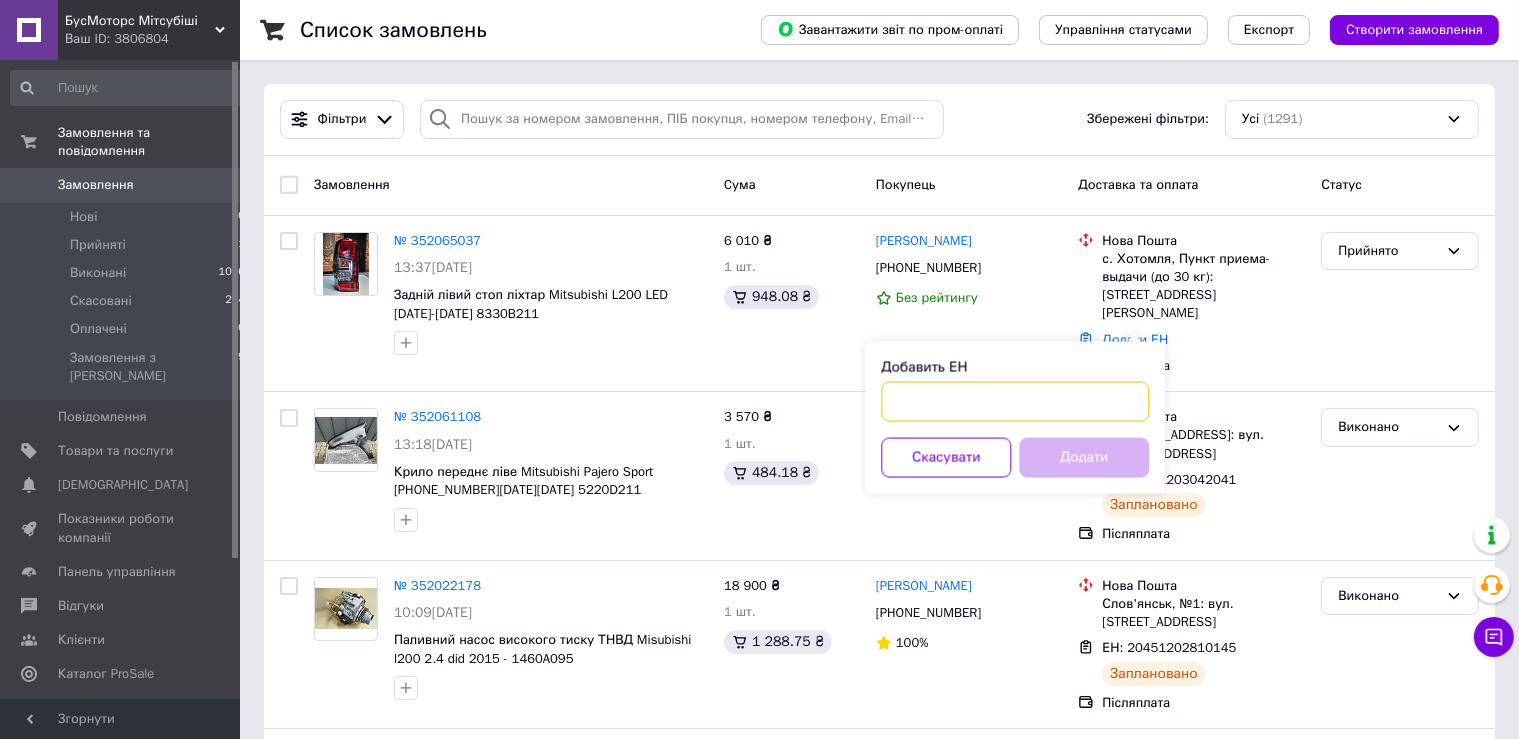 click on "Добавить ЕН" at bounding box center (1015, 402) 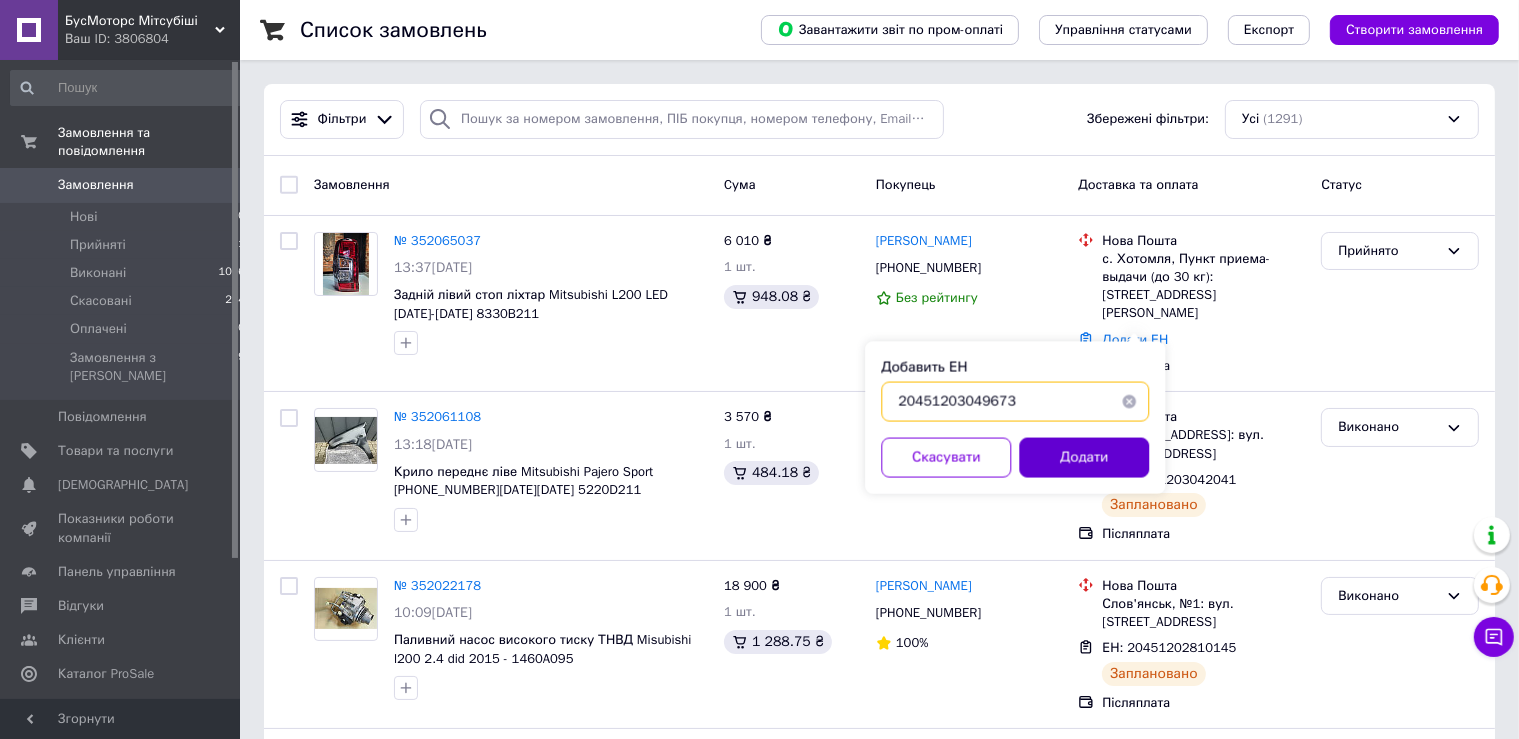 type on "20451203049673" 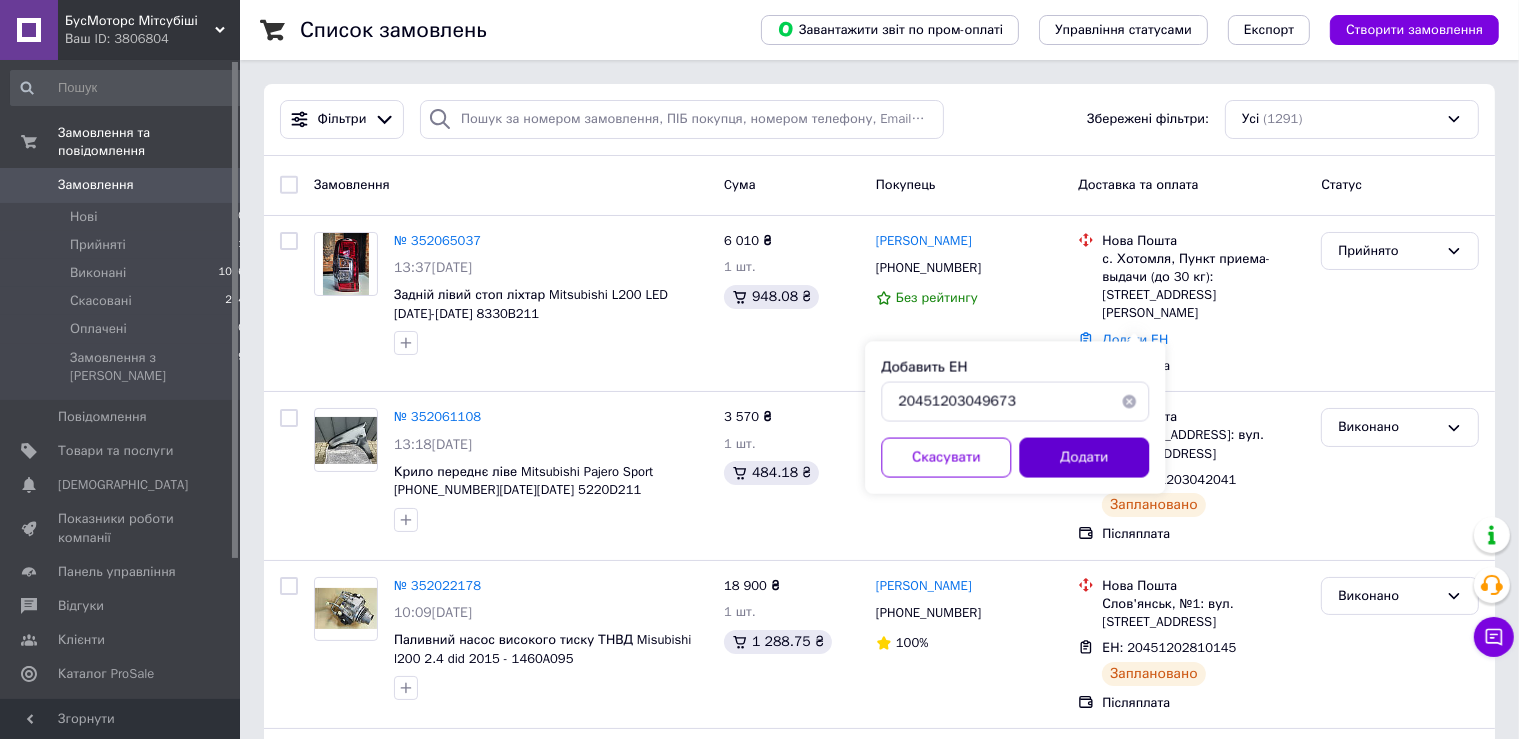 click on "Додати" at bounding box center (1084, 458) 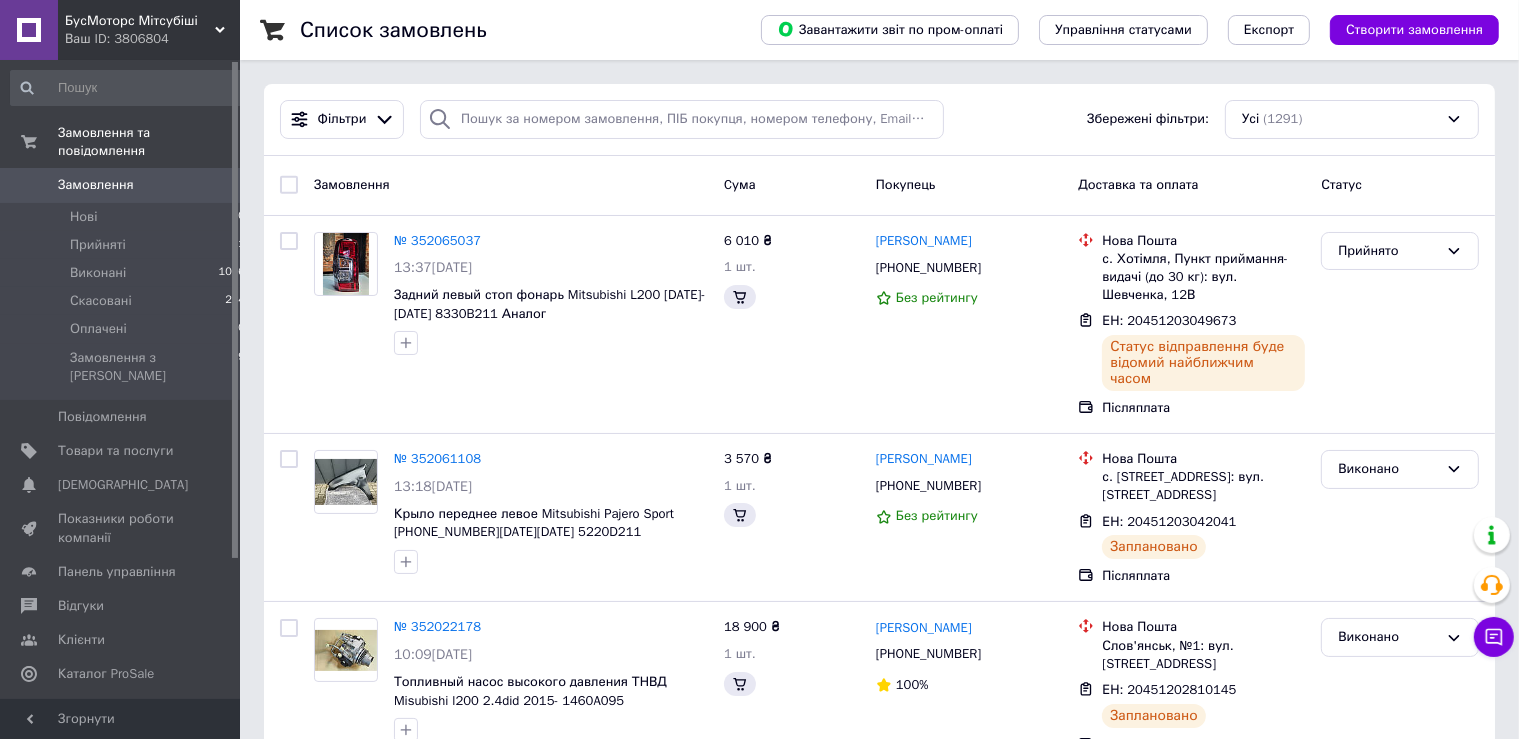 click 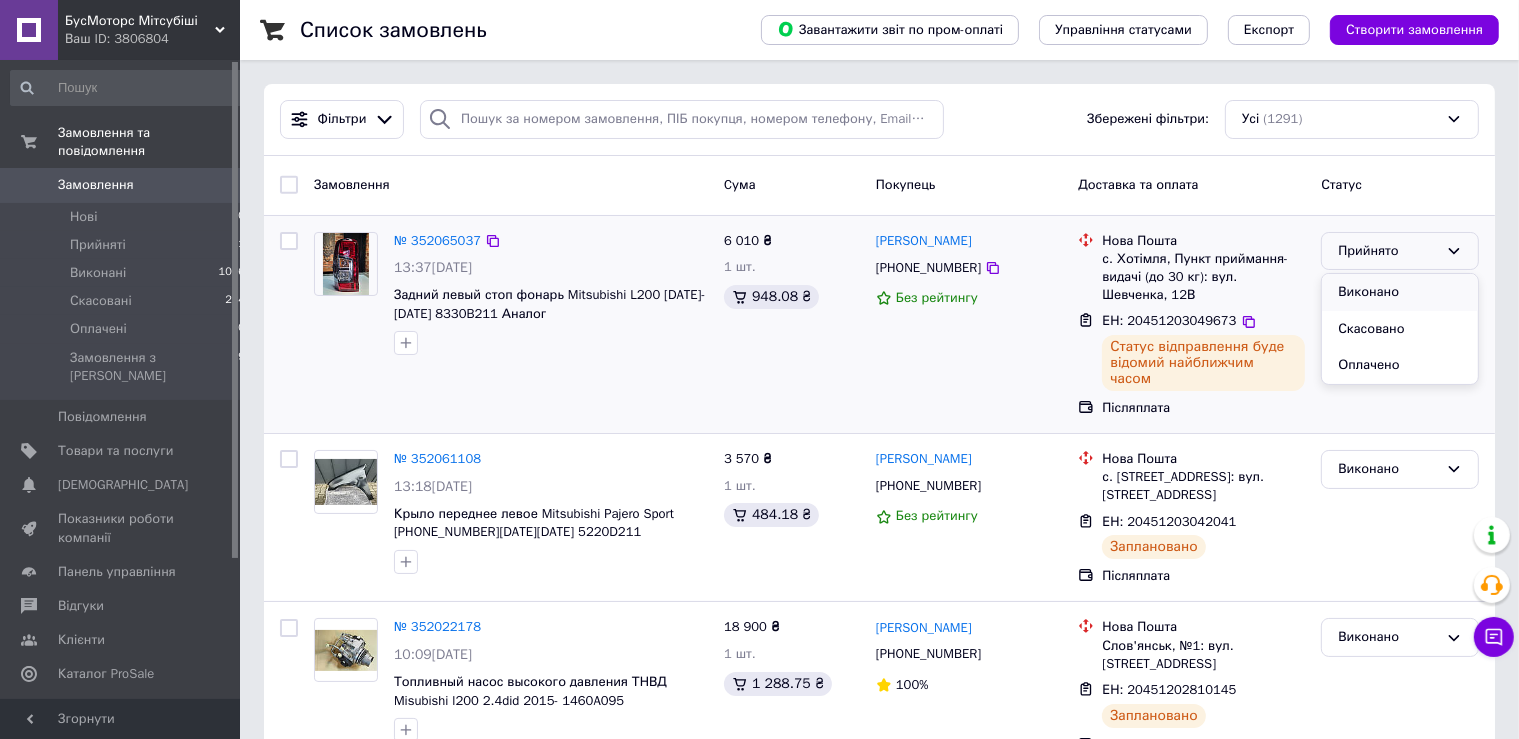 click on "Виконано" at bounding box center (1400, 292) 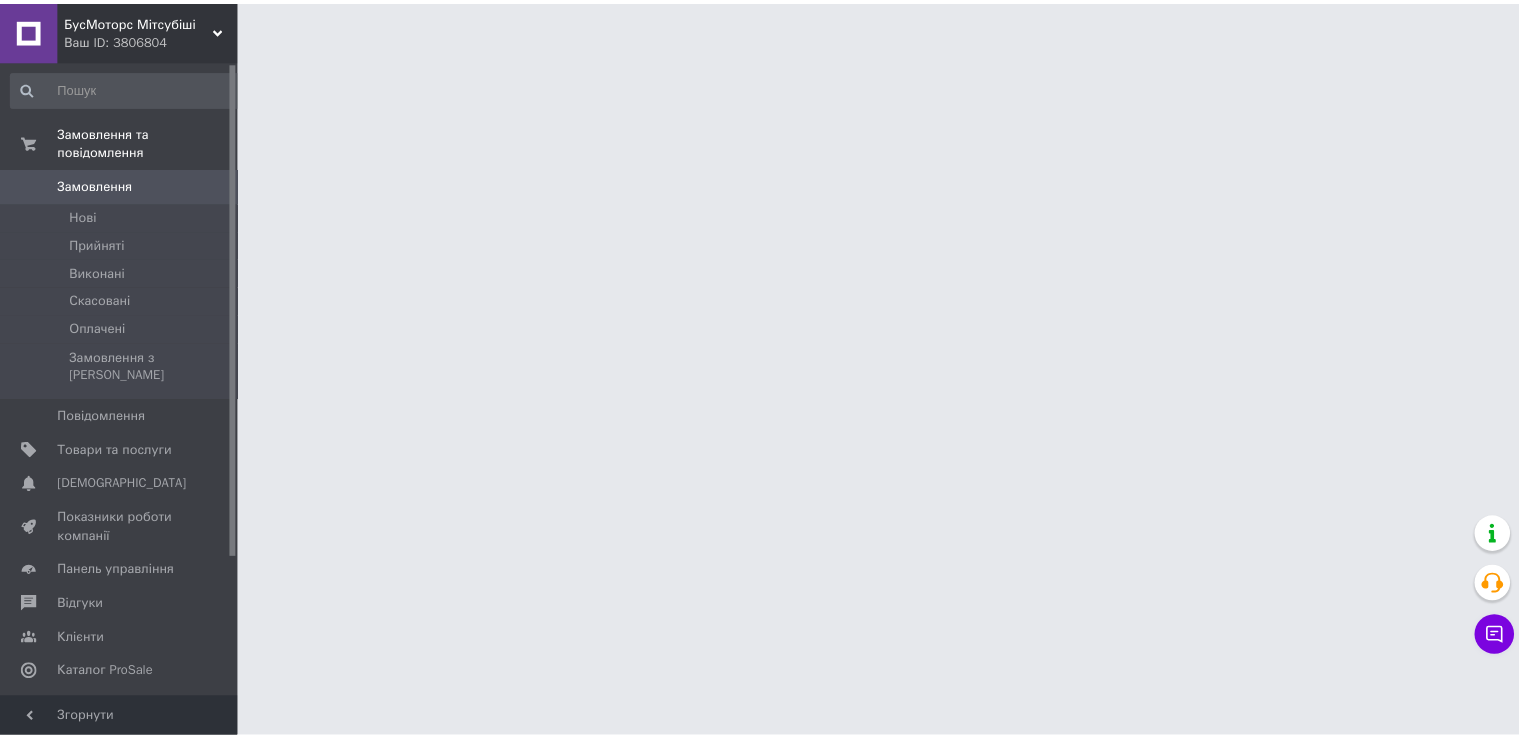 scroll, scrollTop: 0, scrollLeft: 0, axis: both 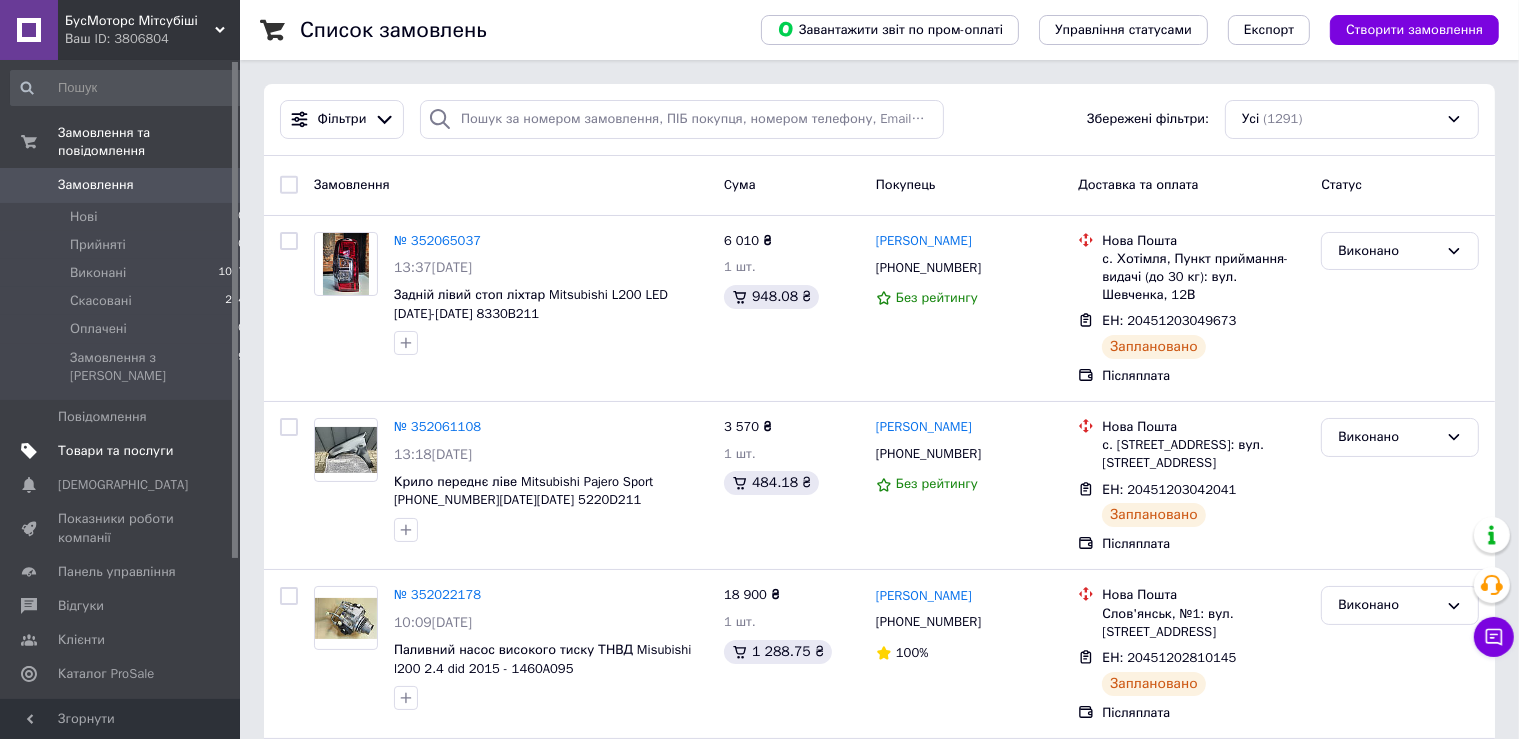 click on "Товари та послуги" at bounding box center [115, 451] 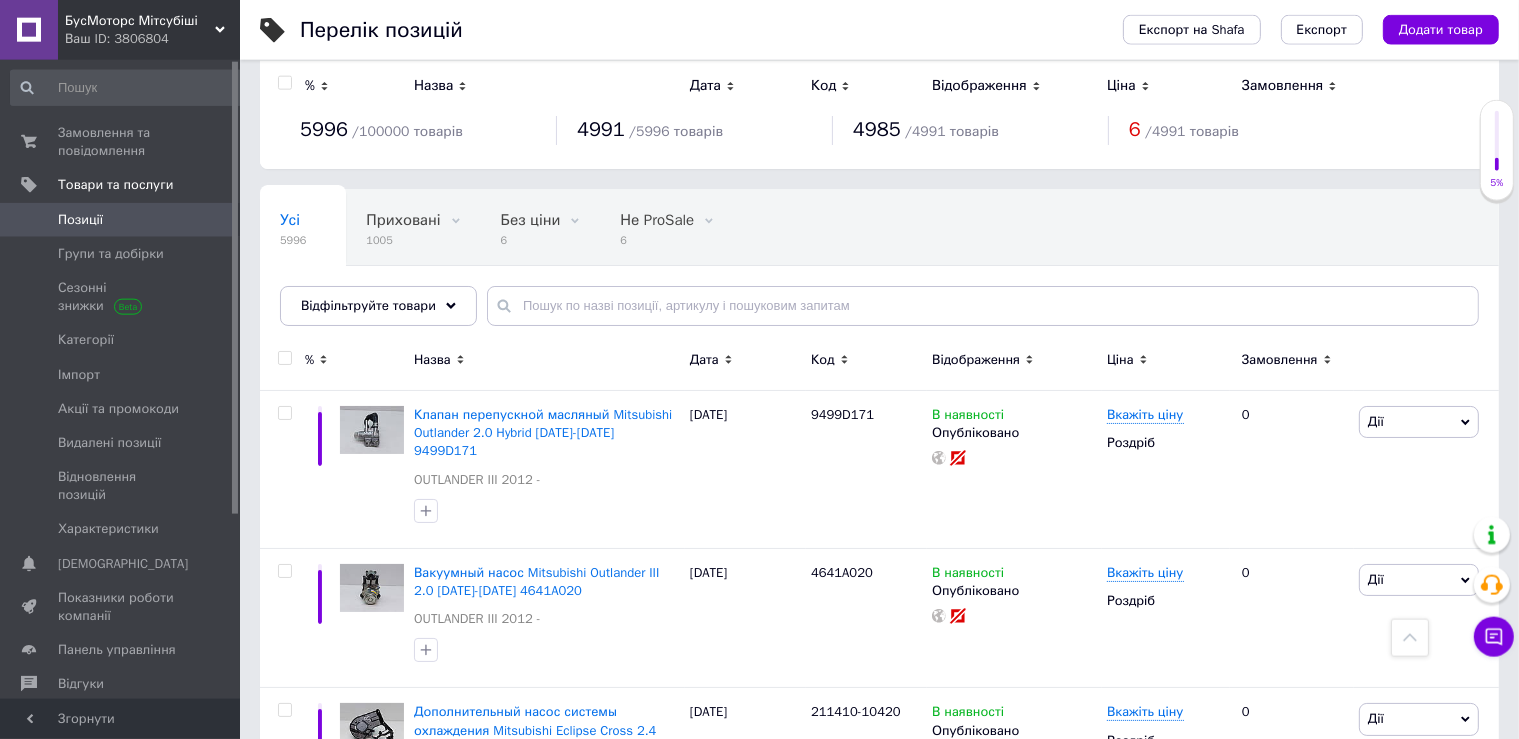 scroll, scrollTop: 0, scrollLeft: 0, axis: both 